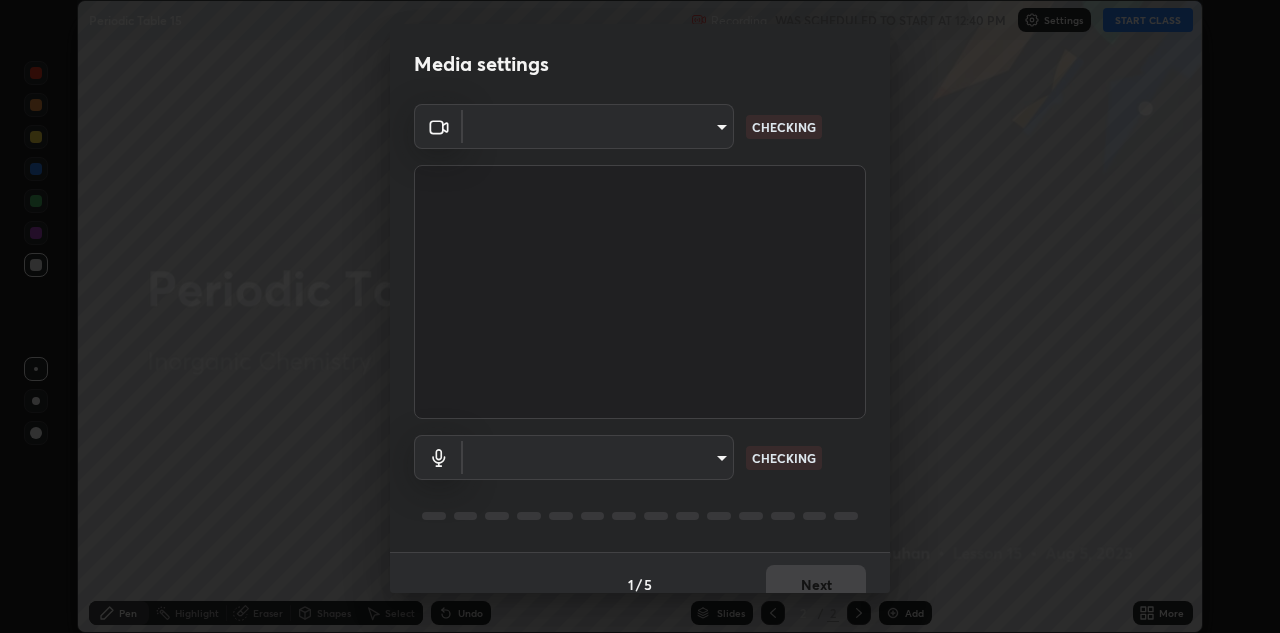 scroll, scrollTop: 0, scrollLeft: 0, axis: both 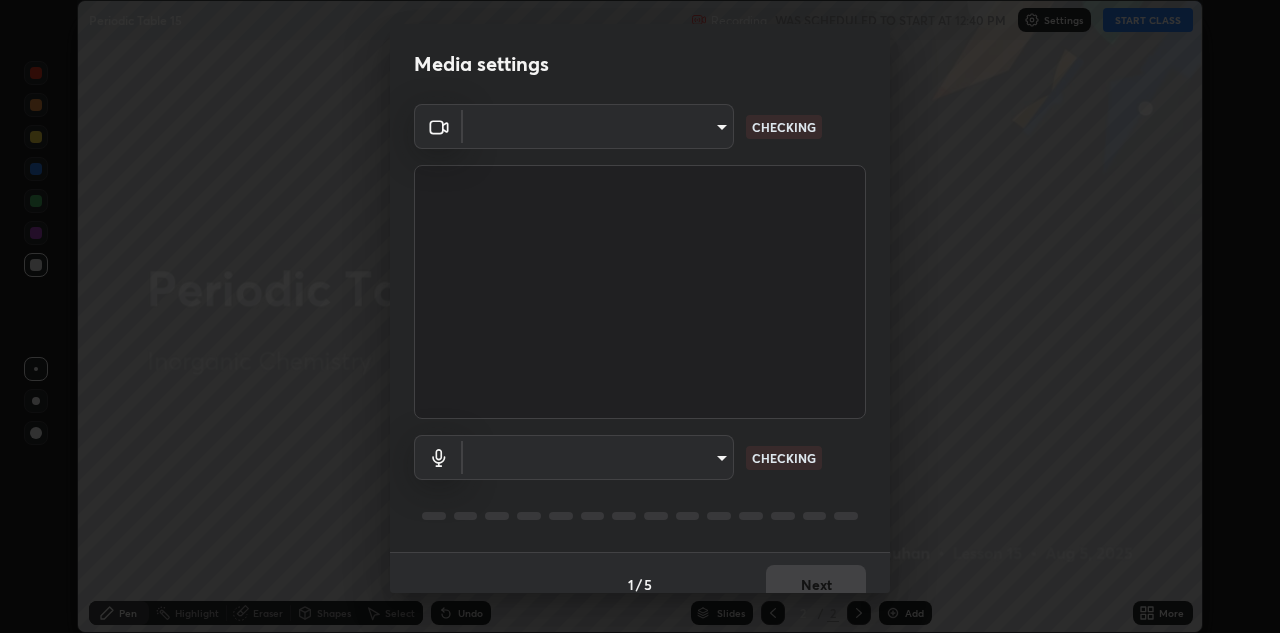 type on "c32f2d133d2fe4ebed6028c3ab396e6b2dbe6072f46fd66d39e62de35b14fd4d" 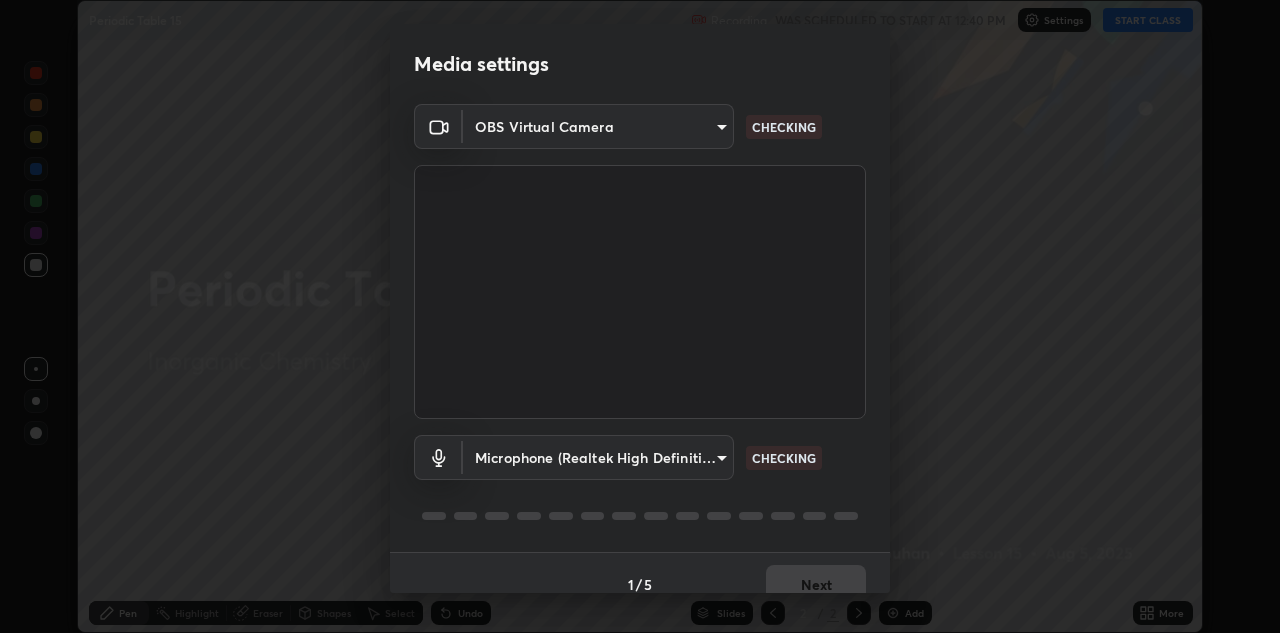 scroll, scrollTop: 23, scrollLeft: 0, axis: vertical 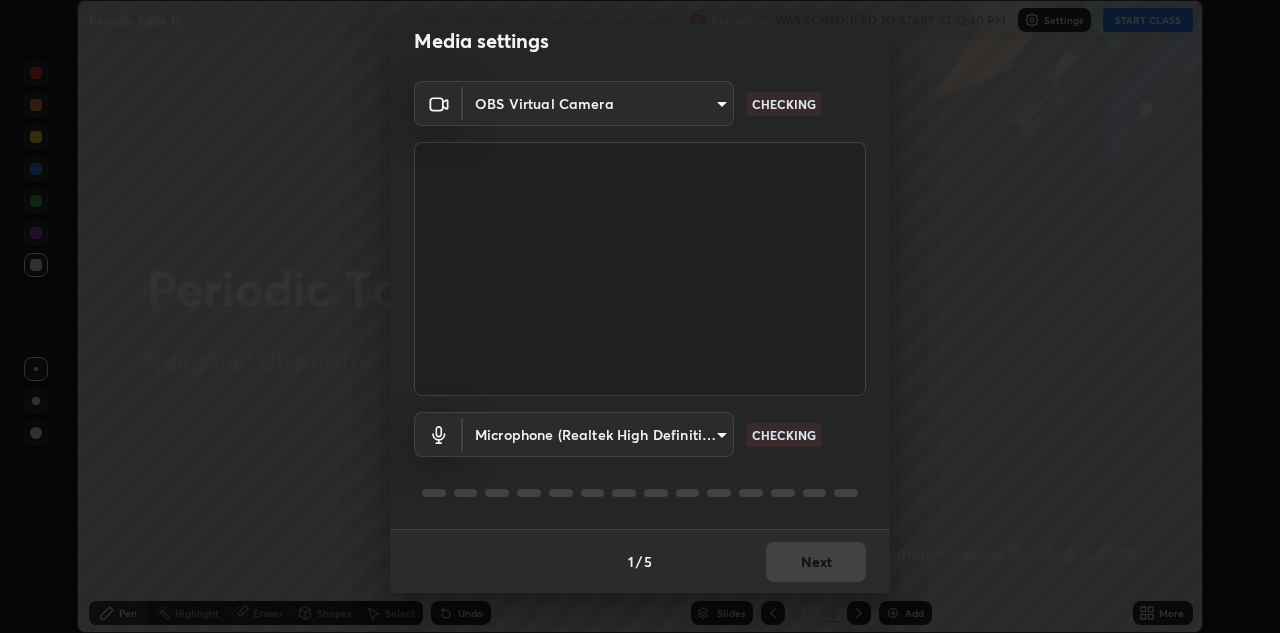 click on "Erase all Periodic Table 15 Recording WAS SCHEDULED TO START AT  12:40 PM Settings START CLASS Setting up your live class Periodic Table 15 • L15 of Inorganic Chemistry [FIRST] [LAST] Pen Highlight Eraser Shapes Select Undo Slides 2 / 2 Add More No doubts shared Encourage your learners to ask a doubt for better clarity Report an issue Reason for reporting Buffering Chat not working Audio - Video sync issue Educator video quality low ​ Attach an image Report Media settings OBS Virtual Camera [HASH] CHECKING Microphone (Realtek High Definition Audio) [HASH] CHECKING 1 / 5 Next" at bounding box center [640, 316] 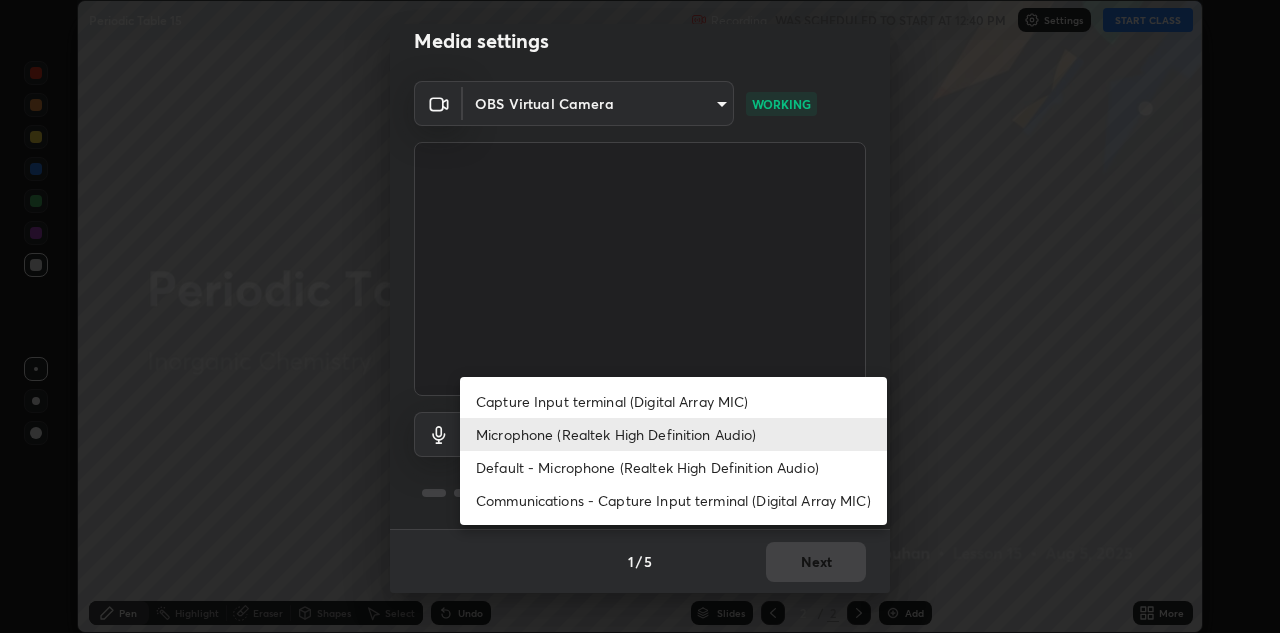 click on "Default - Microphone (Realtek High Definition Audio)" at bounding box center (673, 467) 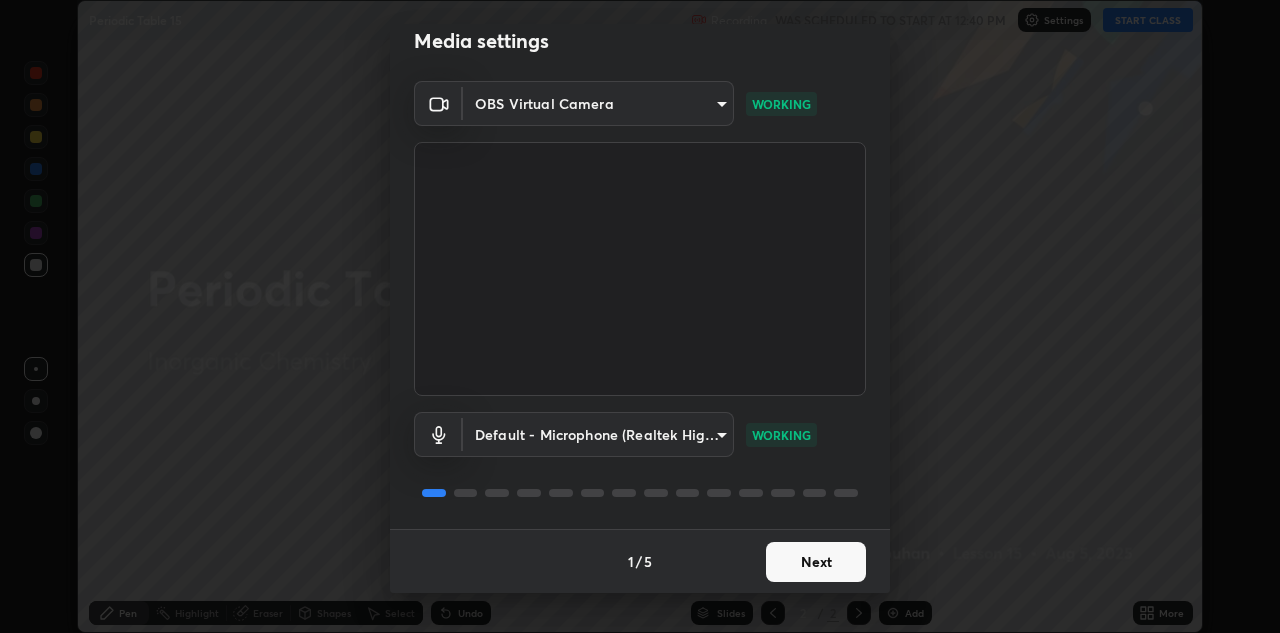 click on "Erase all Periodic Table 15 Recording WAS SCHEDULED TO START AT  12:40 PM Settings START CLASS Setting up your live class Periodic Table 15 • L15 of Inorganic Chemistry [FIRST] [LAST] Pen Highlight Eraser Shapes Select Undo Slides 2 / 2 Add More No doubts shared Encourage your learners to ask a doubt for better clarity Report an issue Reason for reporting Buffering Chat not working Audio - Video sync issue Educator video quality low ​ Attach an image Report Media settings OBS Virtual Camera [HASH] WORKING Default - Microphone (Realtek High Definition Audio) default WORKING 1 / 5 Next" at bounding box center (640, 316) 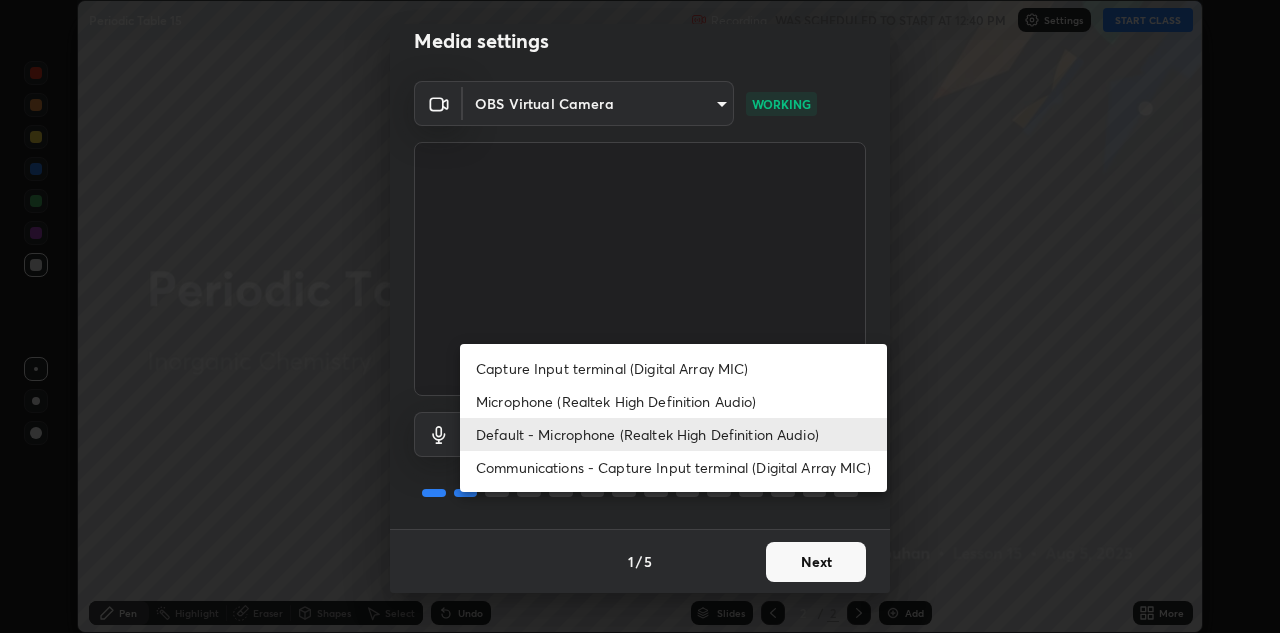 click on "Microphone (Realtek High Definition Audio)" at bounding box center (673, 401) 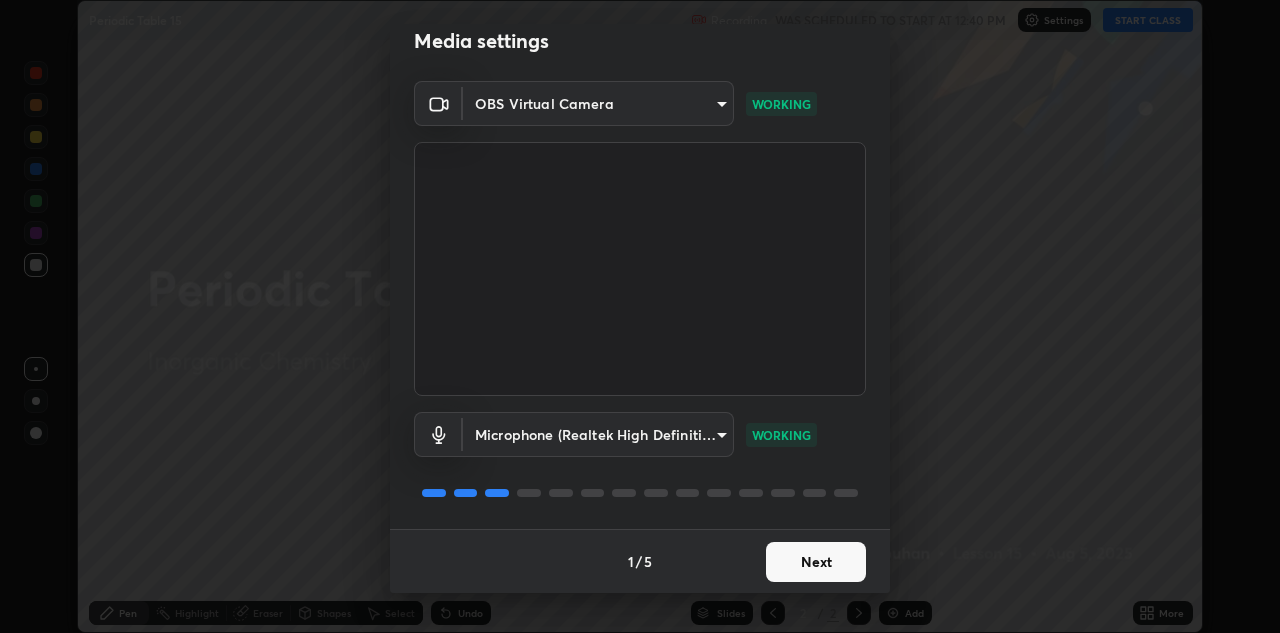 click on "Next" at bounding box center [816, 562] 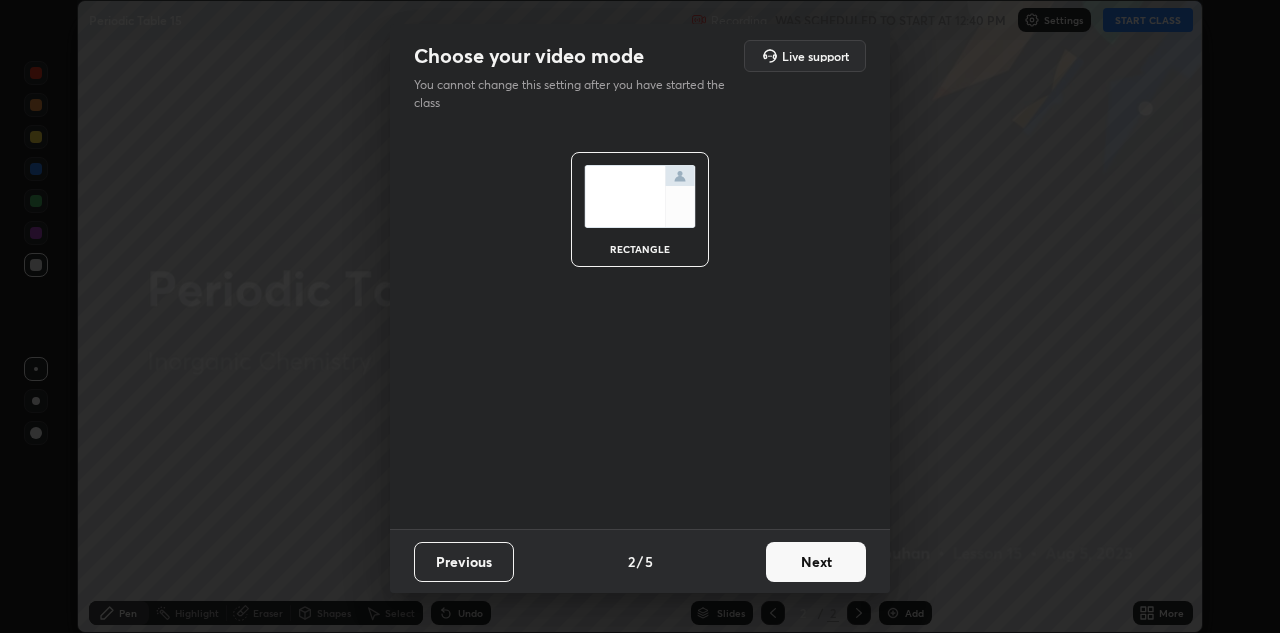 scroll, scrollTop: 0, scrollLeft: 0, axis: both 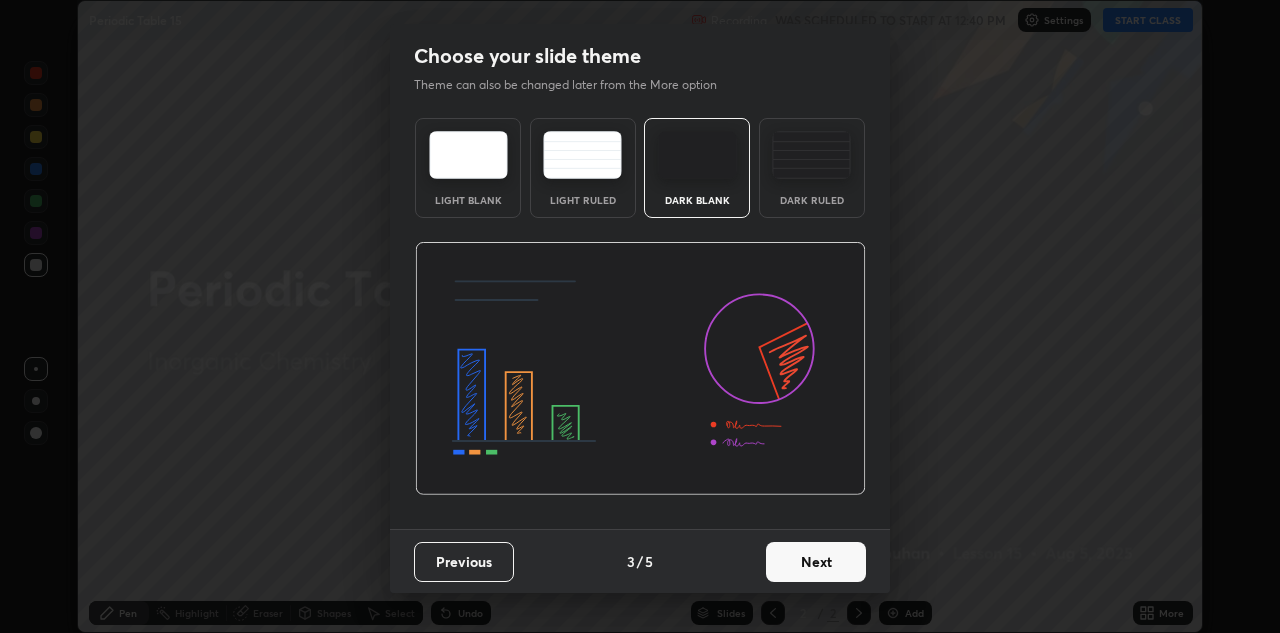 click on "Next" at bounding box center [816, 562] 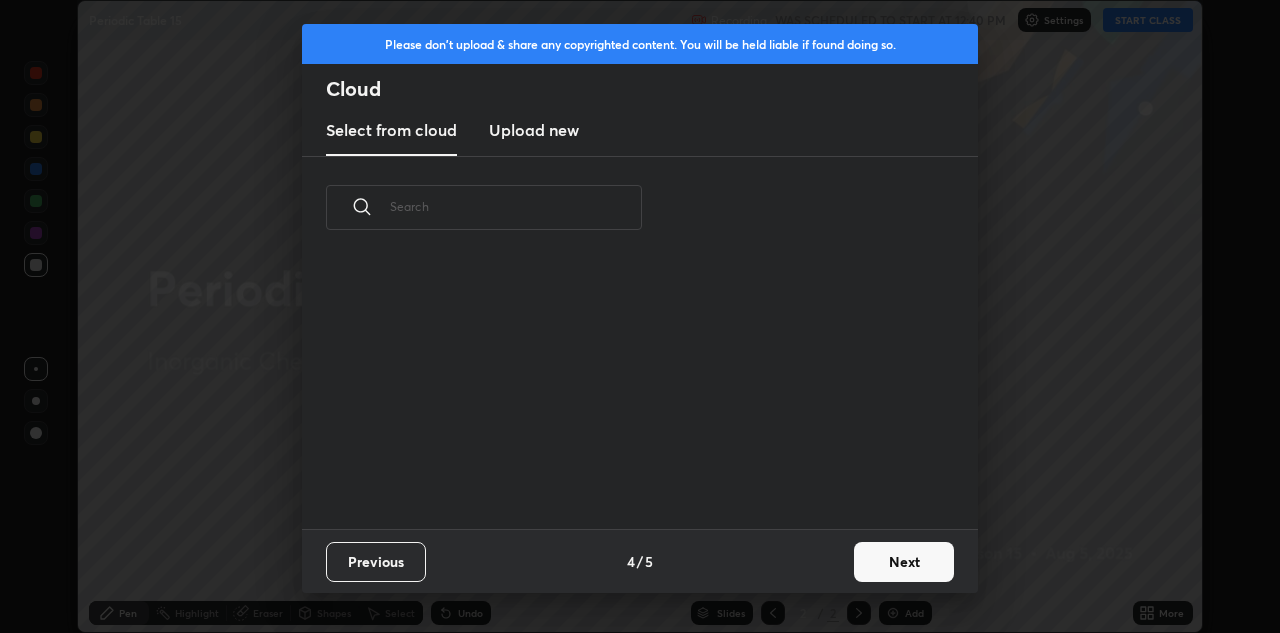 scroll, scrollTop: 7, scrollLeft: 11, axis: both 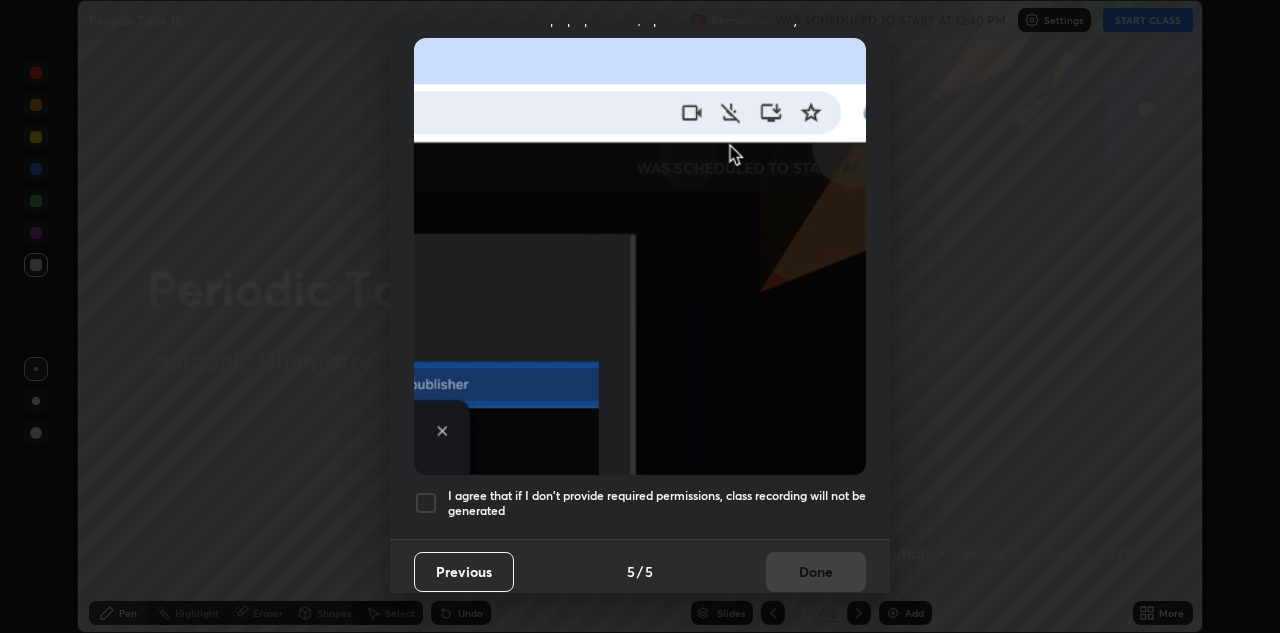 click at bounding box center [426, 503] 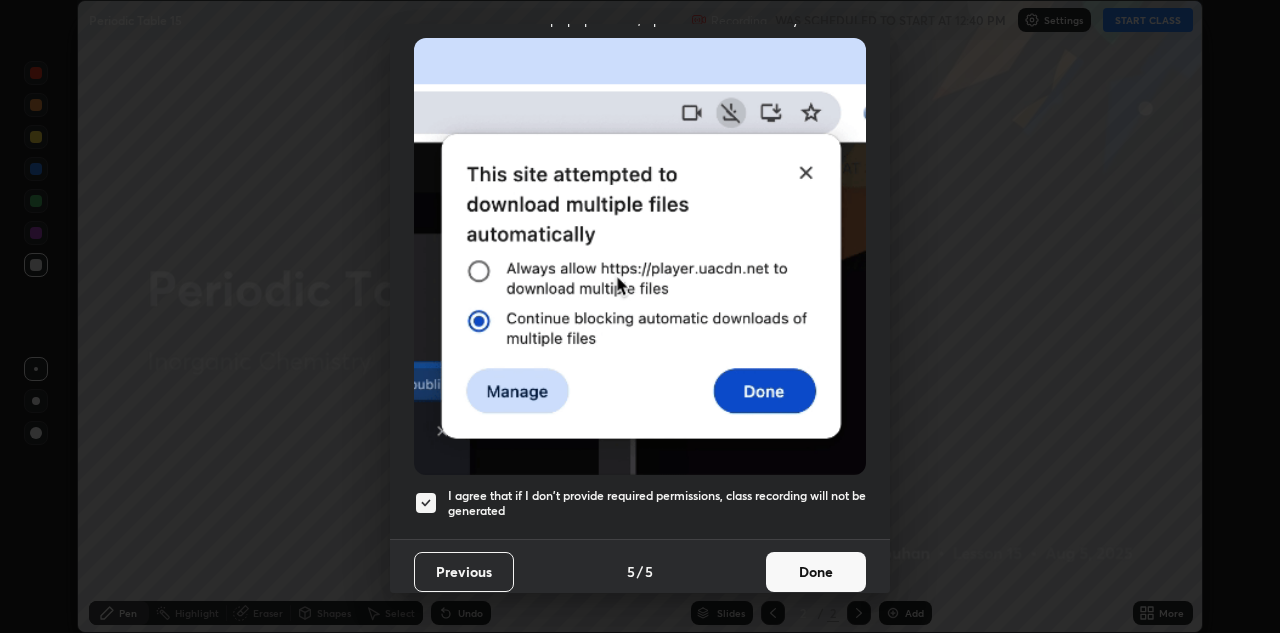 click on "Done" at bounding box center (816, 572) 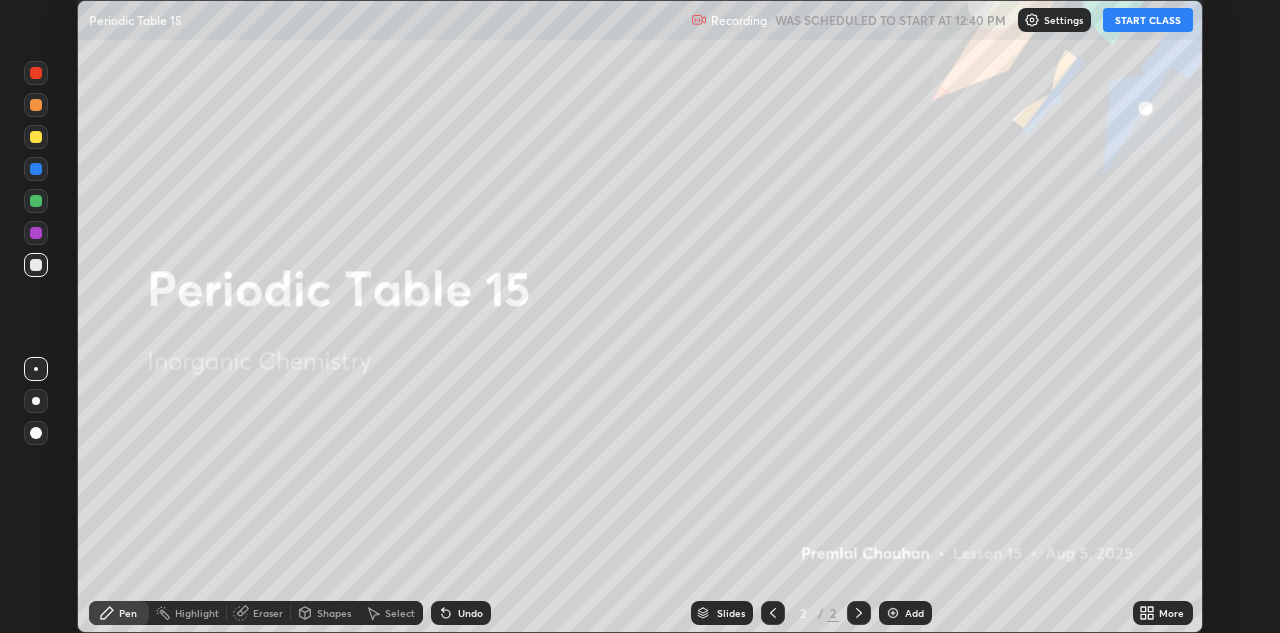 click on "START CLASS" at bounding box center [1148, 20] 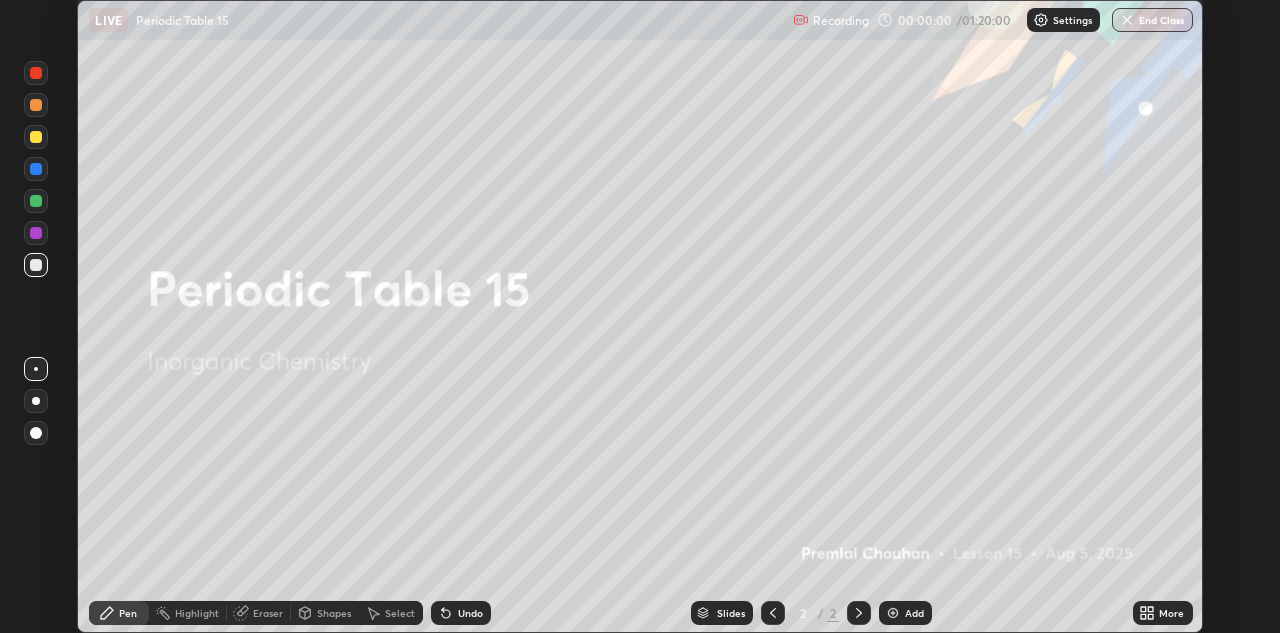 click at bounding box center [893, 613] 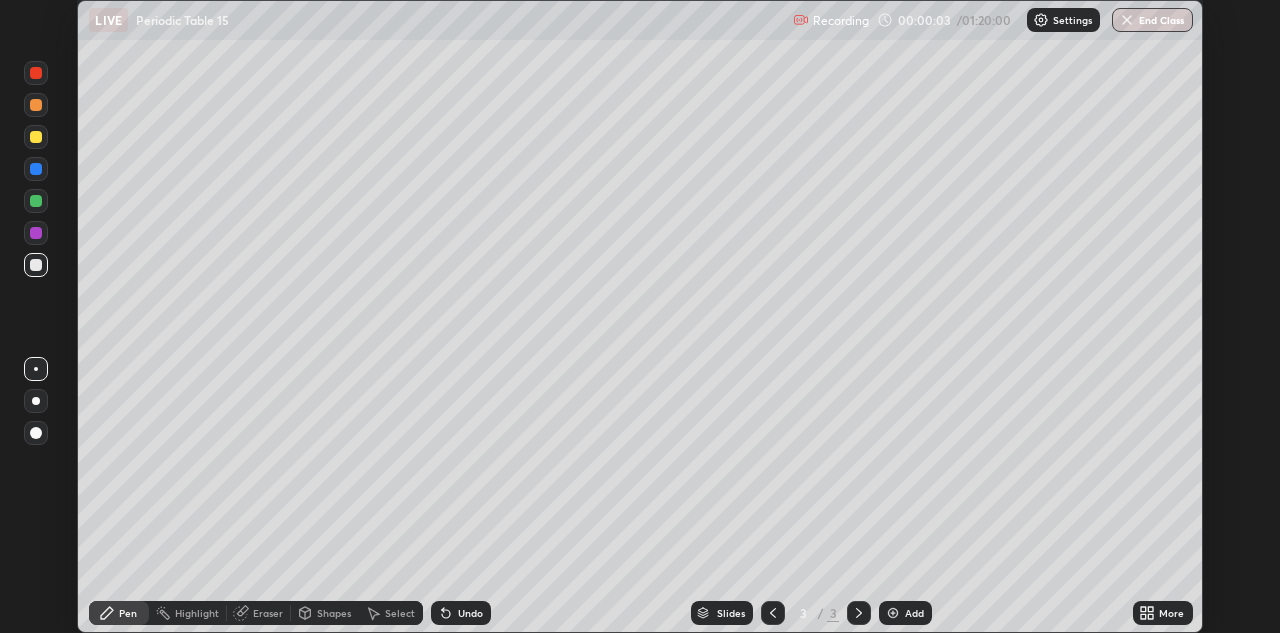 click 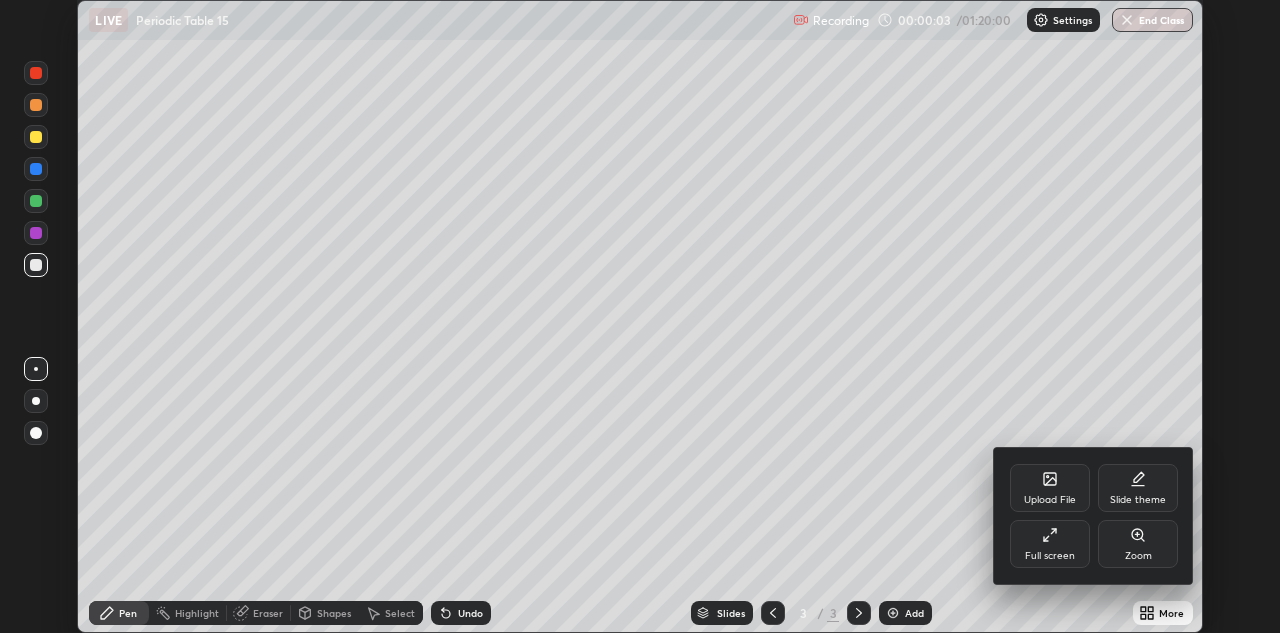 click on "Full screen" at bounding box center [1050, 544] 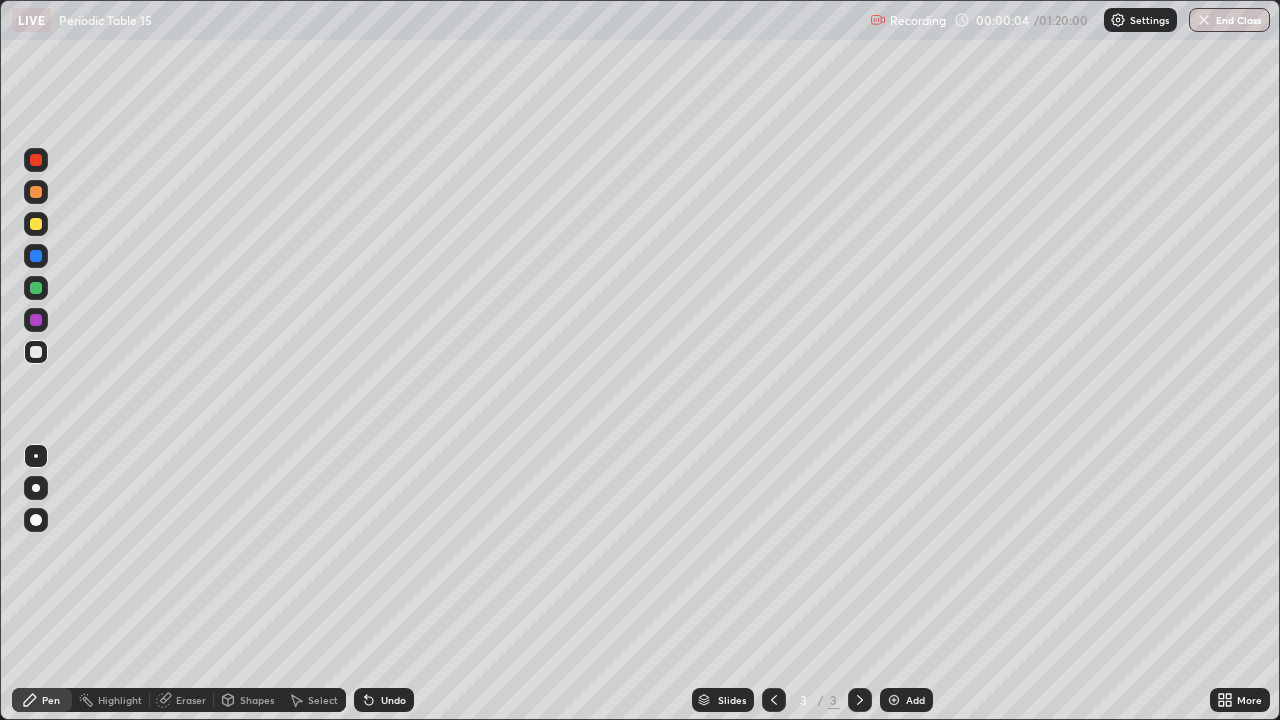 scroll, scrollTop: 99280, scrollLeft: 98720, axis: both 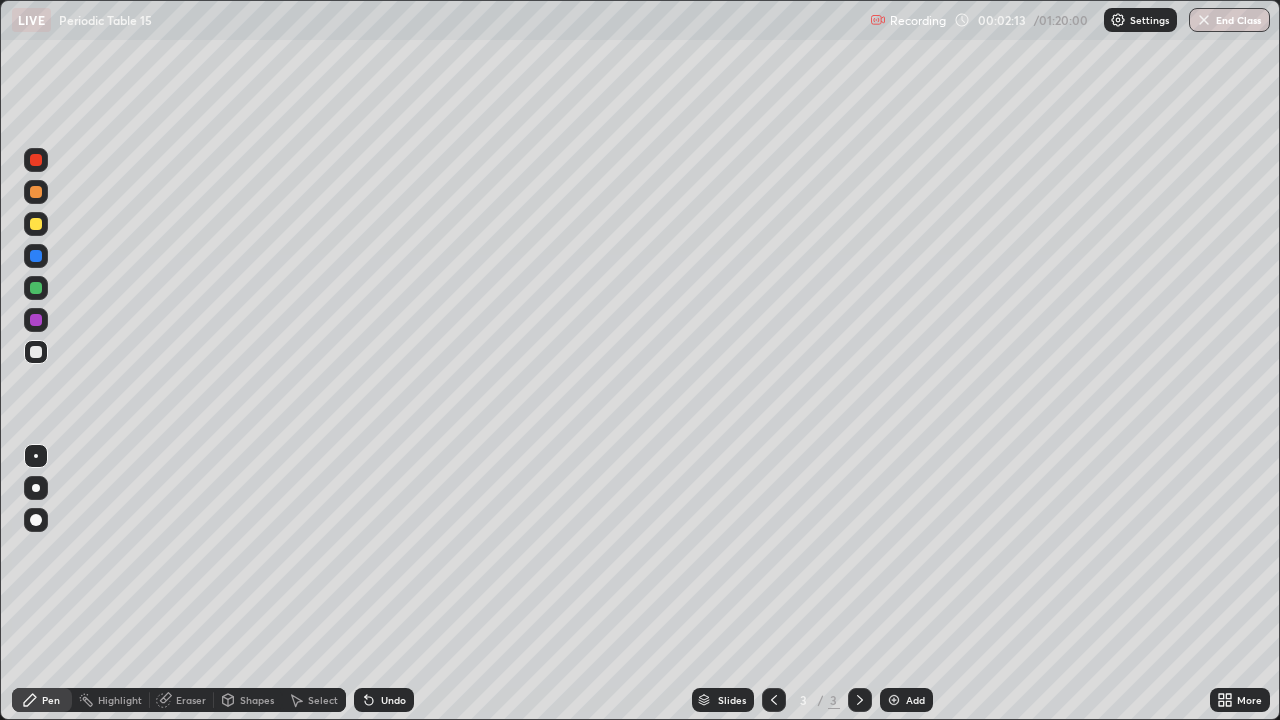 click at bounding box center [36, 224] 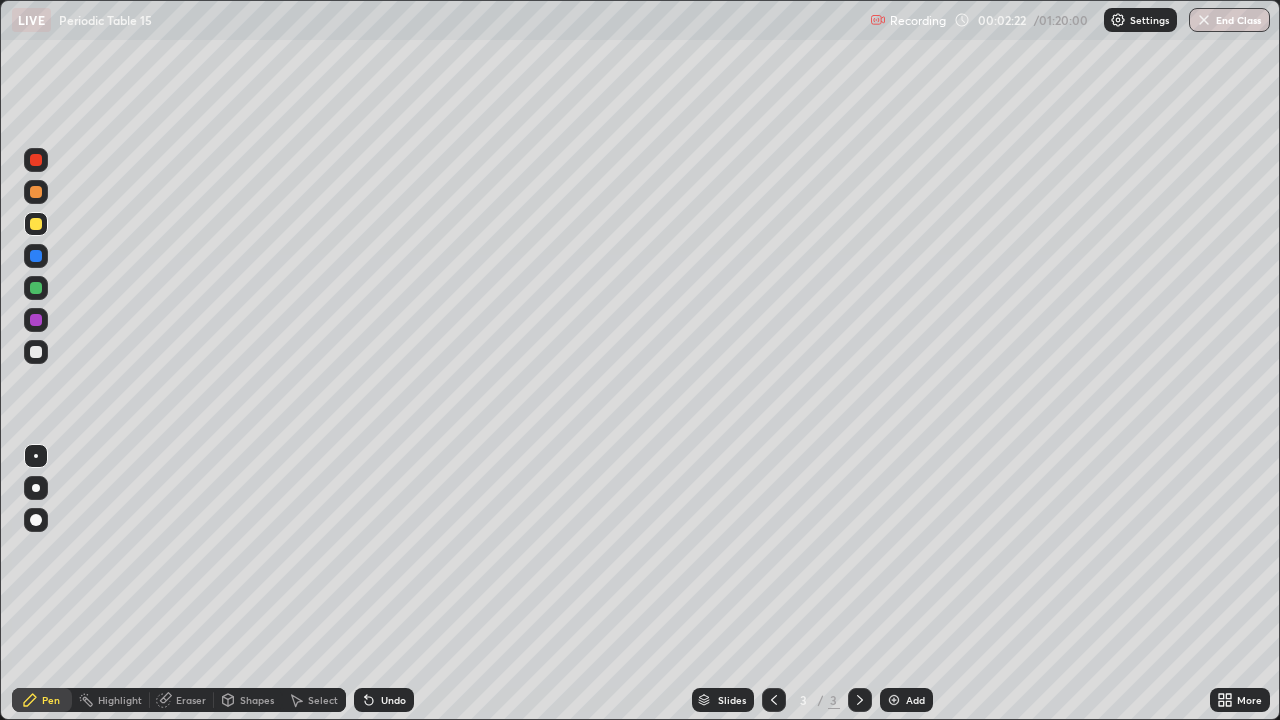 click at bounding box center [36, 192] 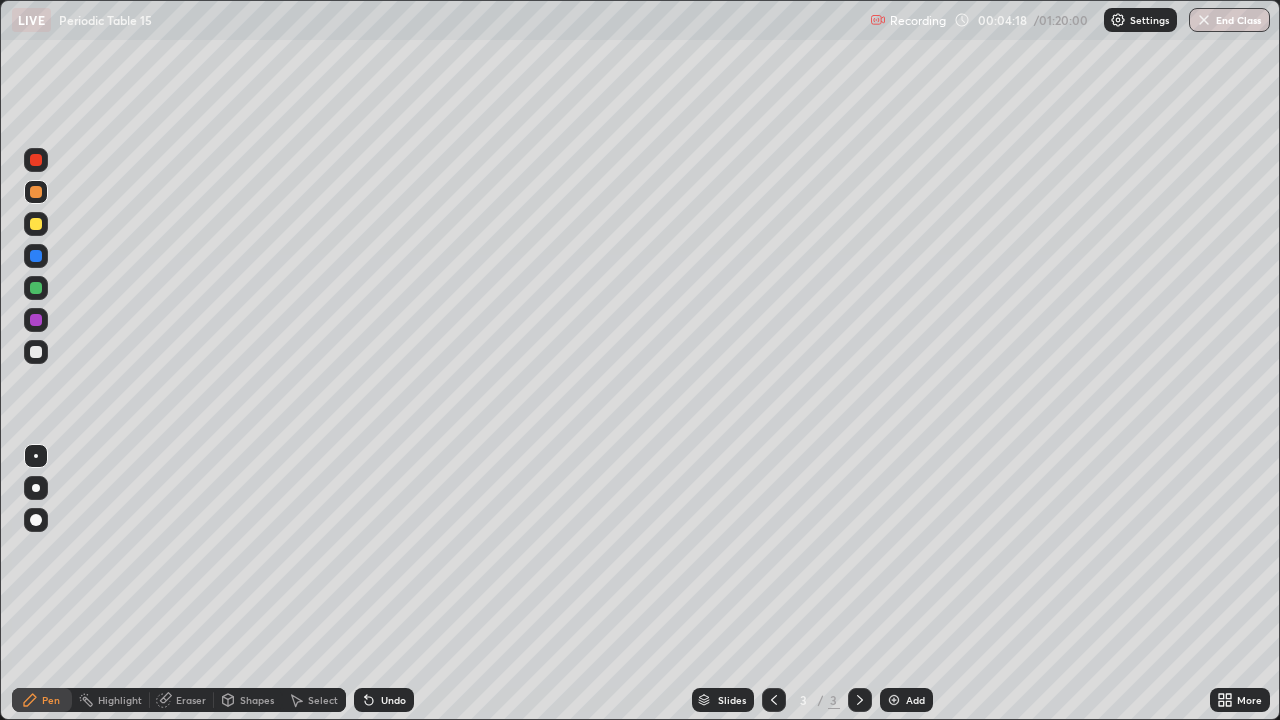 click on "Eraser" at bounding box center [182, 700] 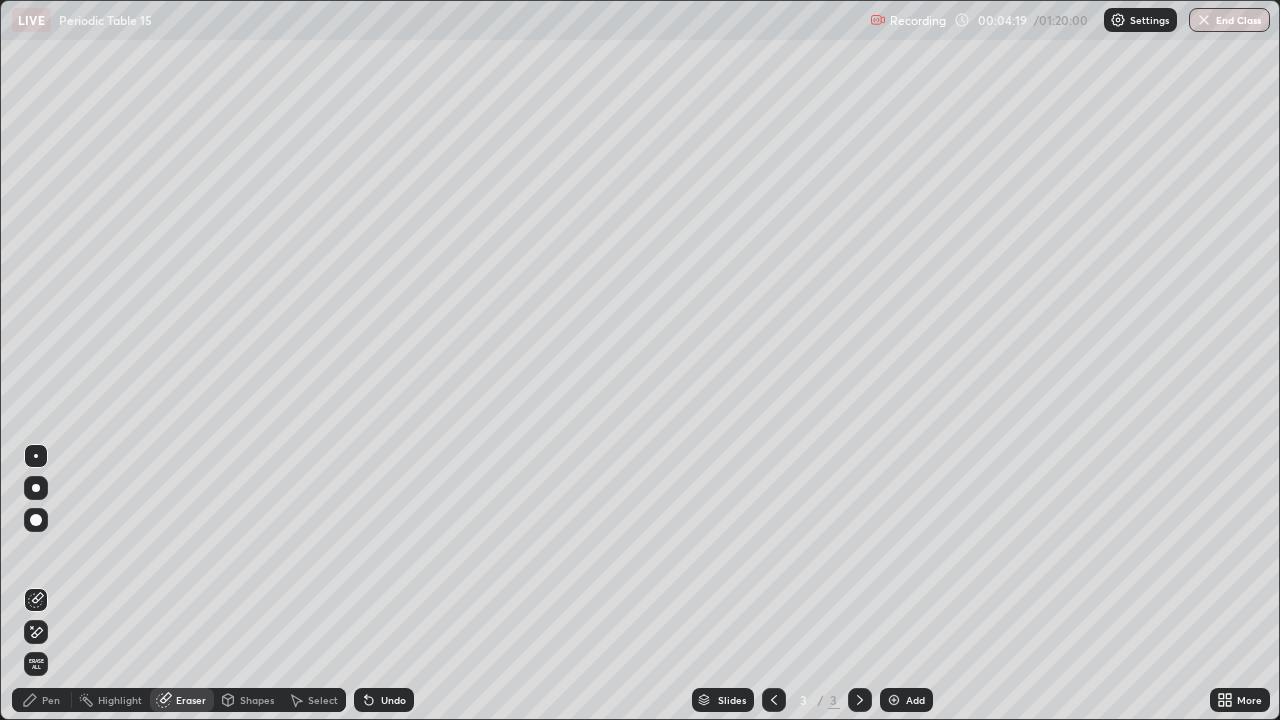 click on "Pen" at bounding box center (51, 700) 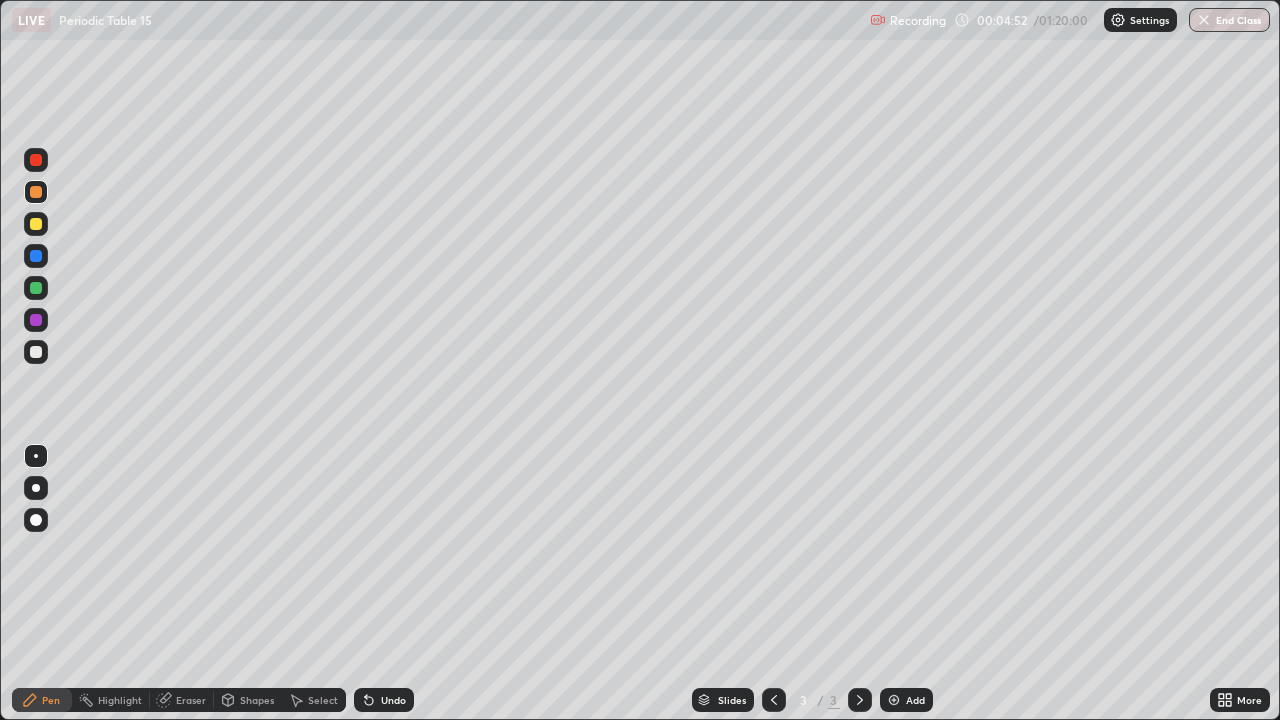 click on "Eraser" at bounding box center [182, 700] 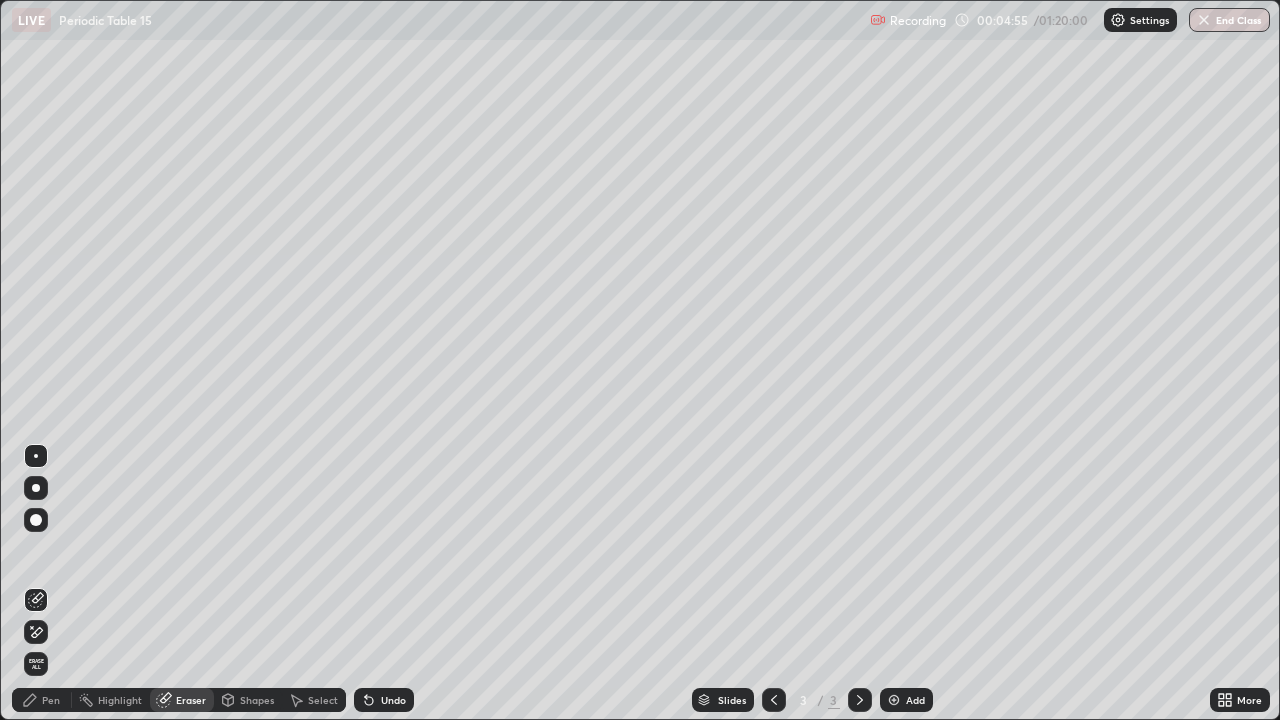 click on "Pen" at bounding box center (51, 700) 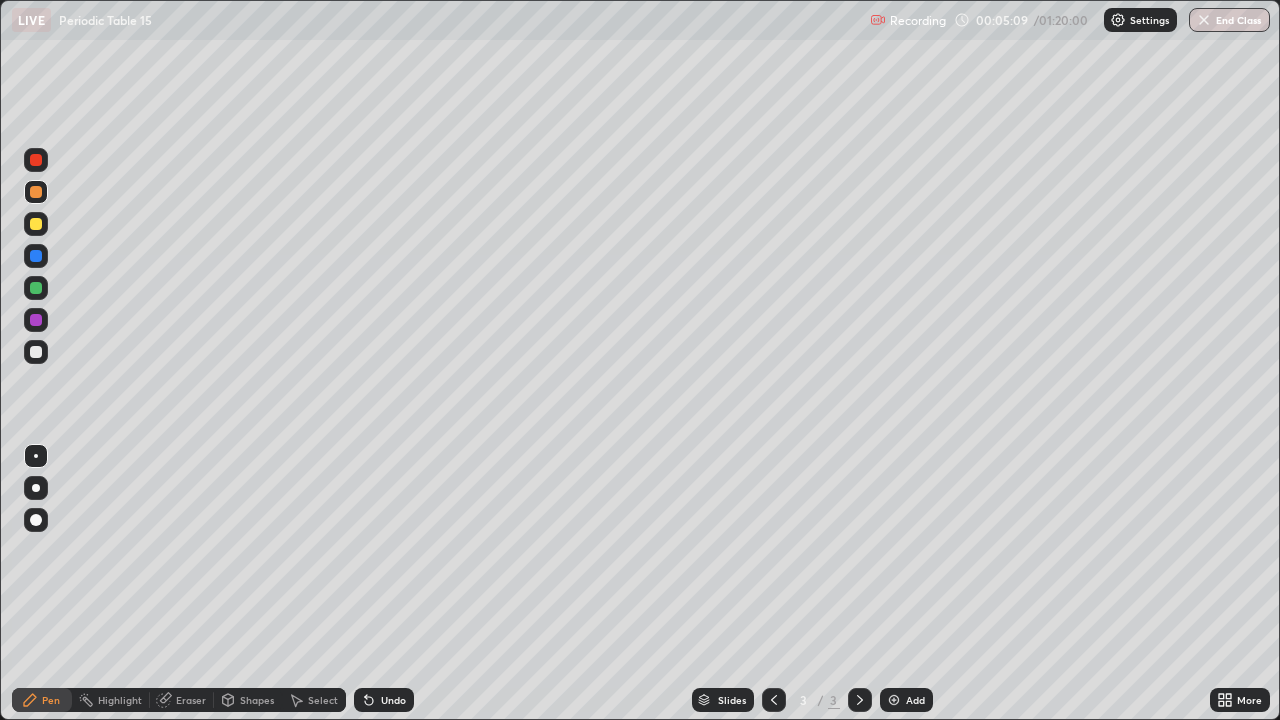 click at bounding box center [36, 224] 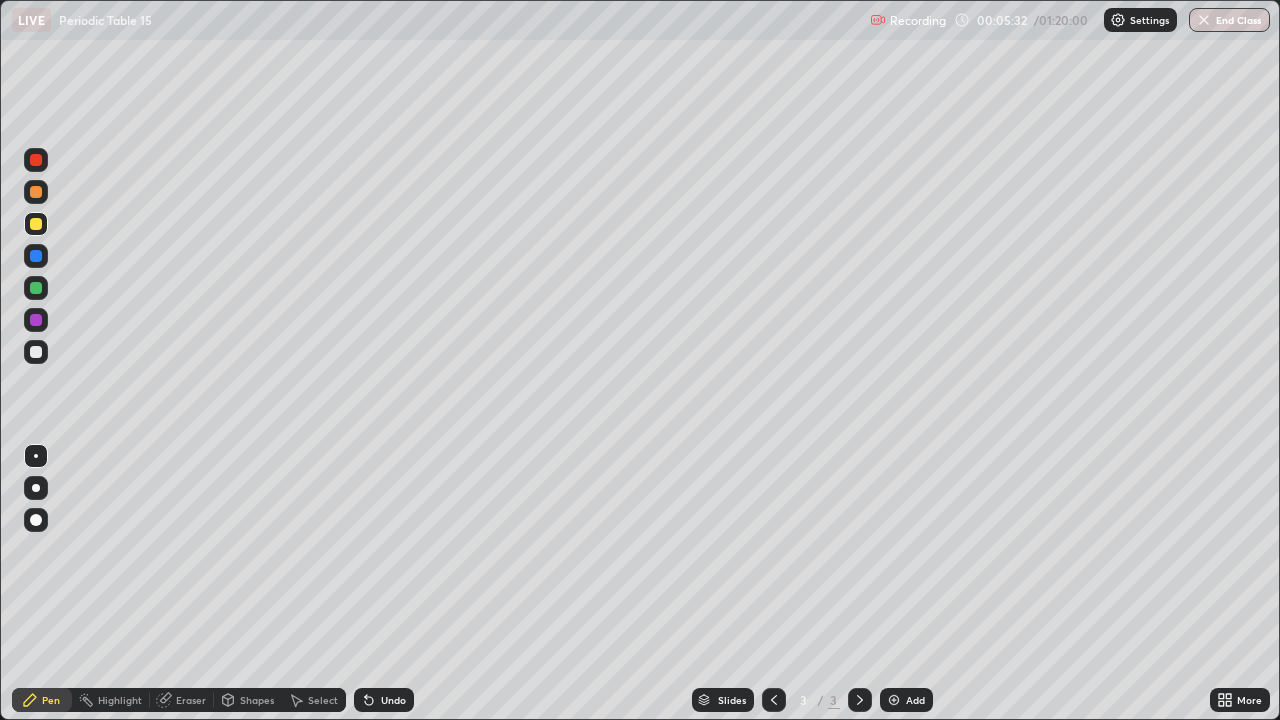 click at bounding box center [36, 352] 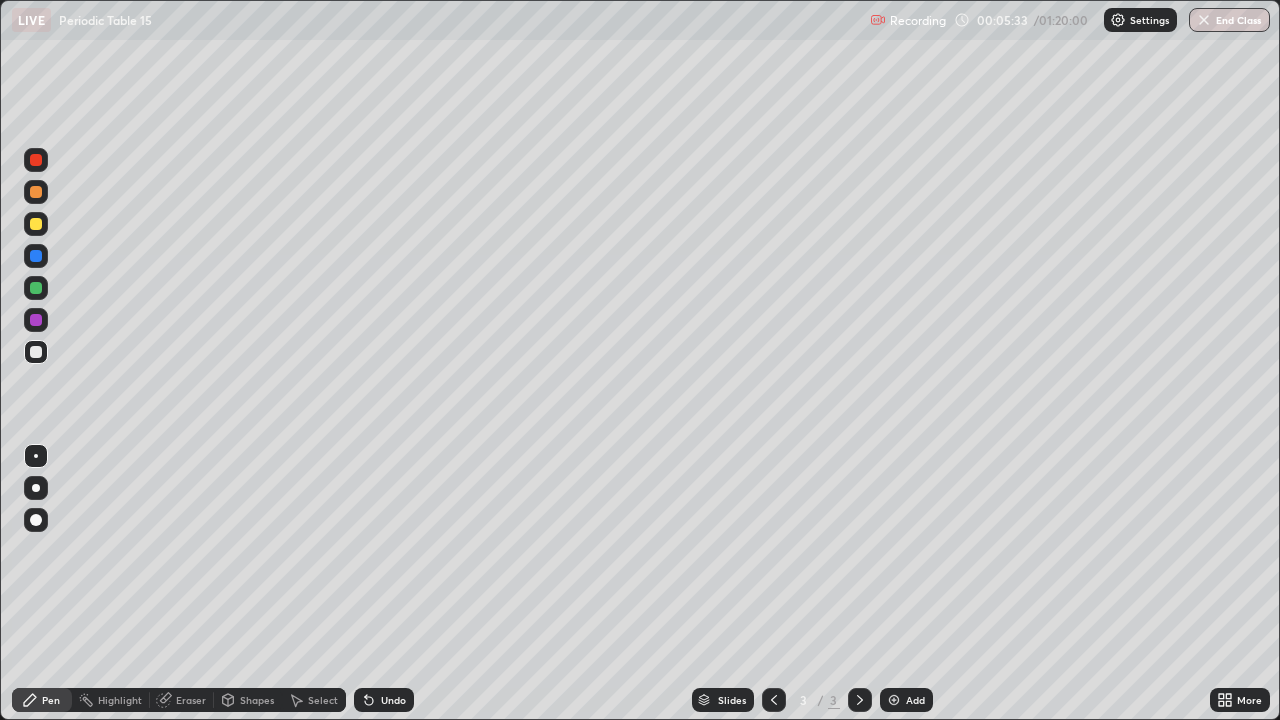 click at bounding box center (36, 352) 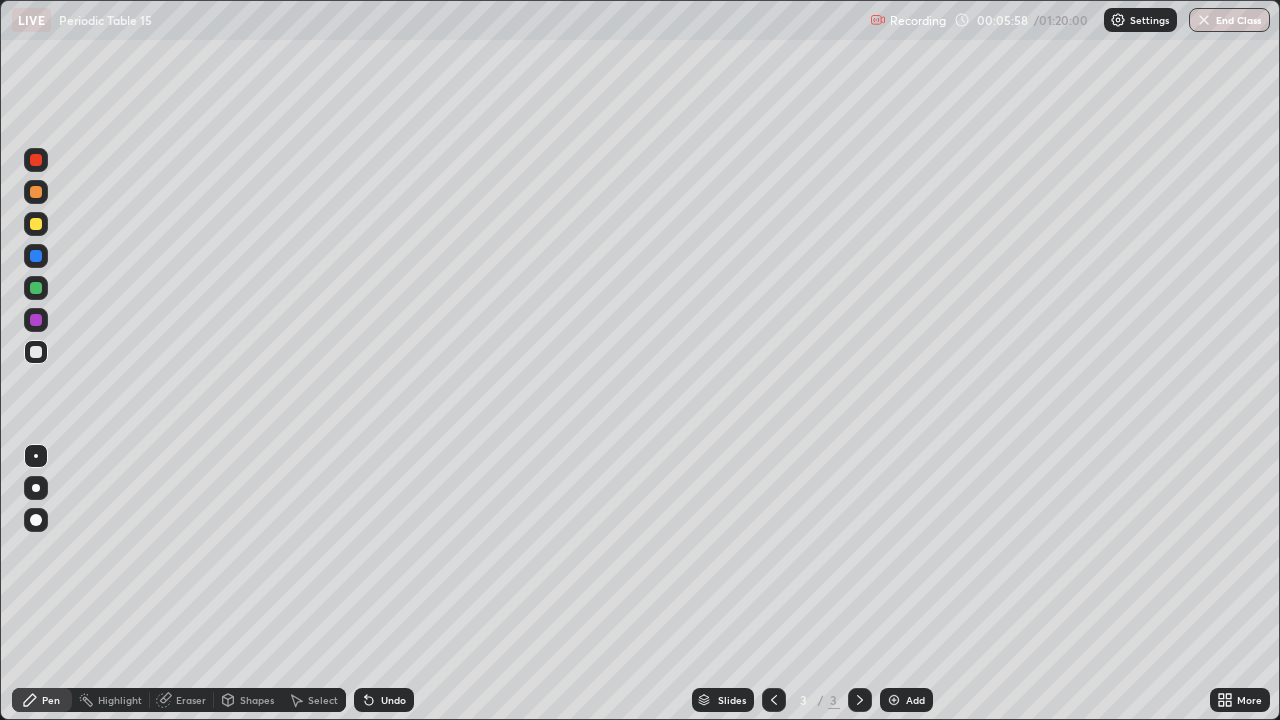 click at bounding box center [36, 288] 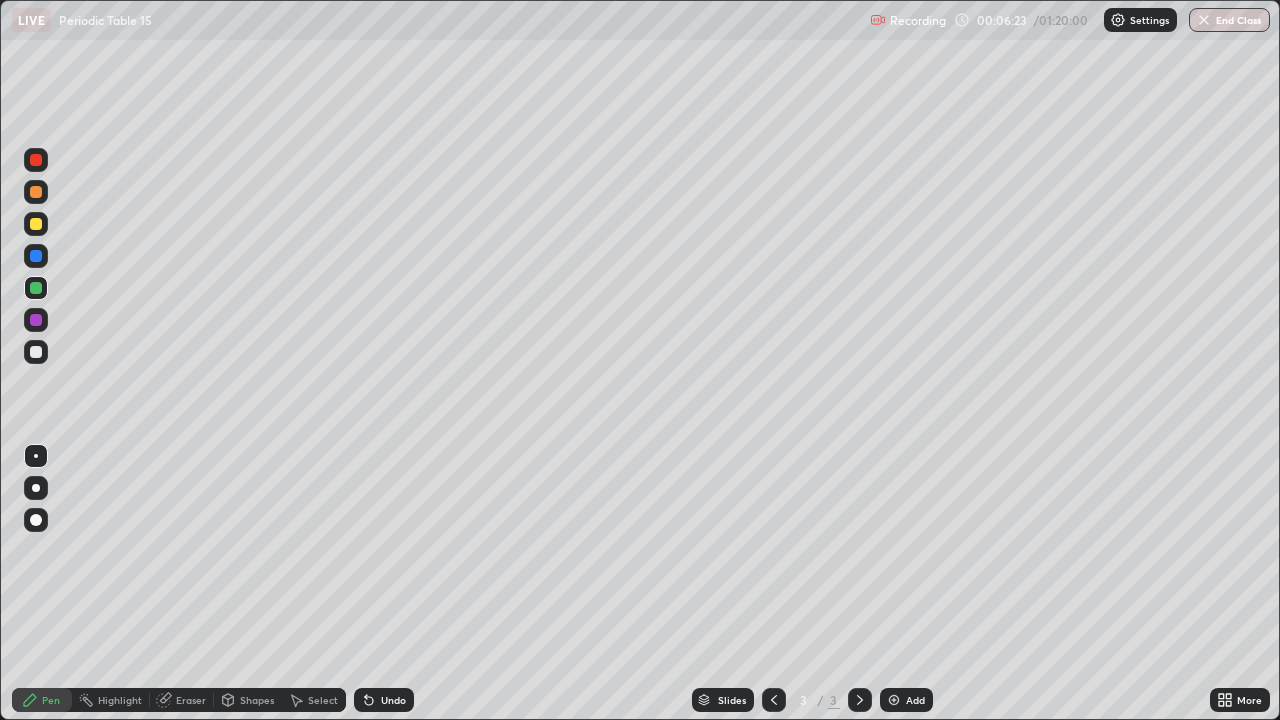 click at bounding box center [36, 352] 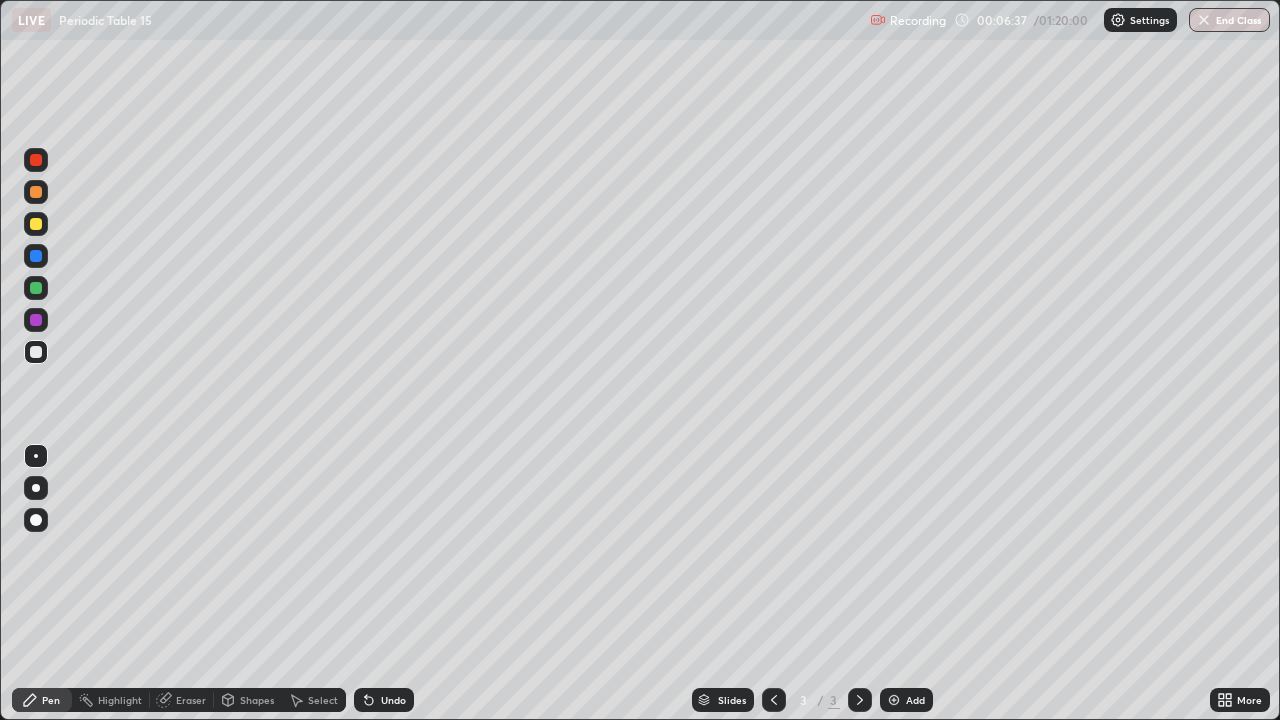 click at bounding box center (36, 224) 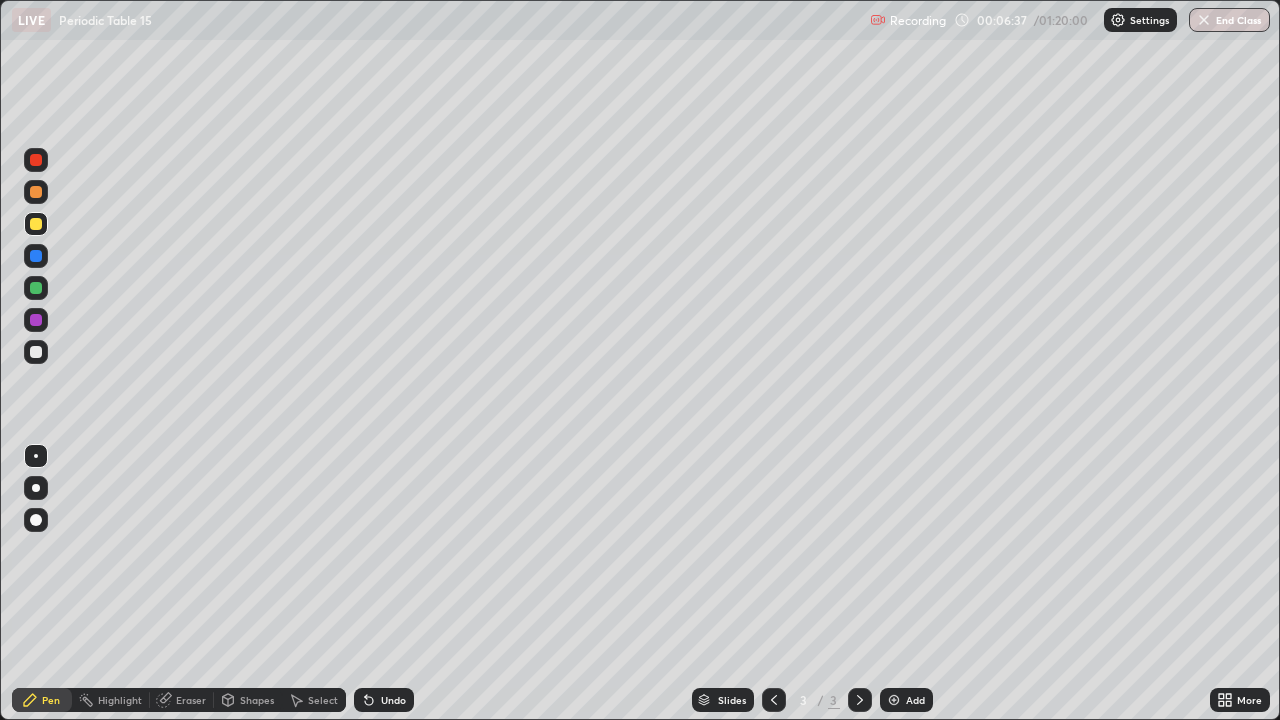 click at bounding box center (36, 224) 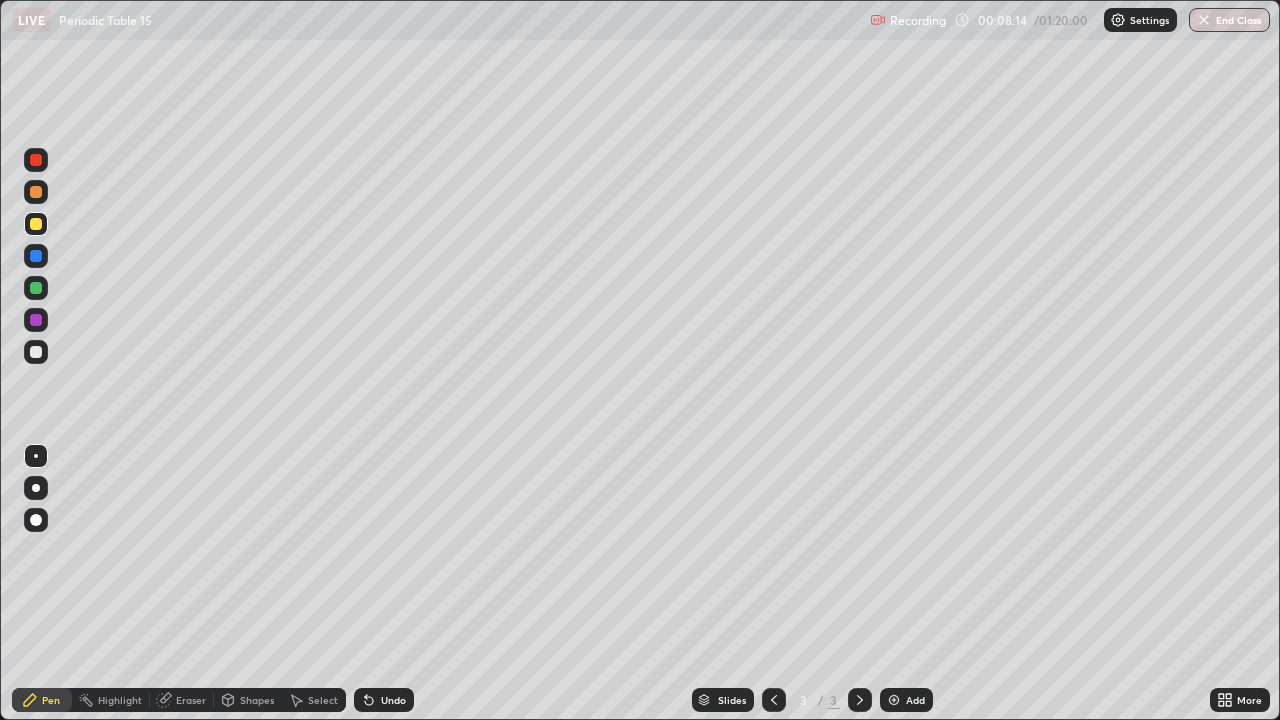 click on "Eraser" at bounding box center [191, 700] 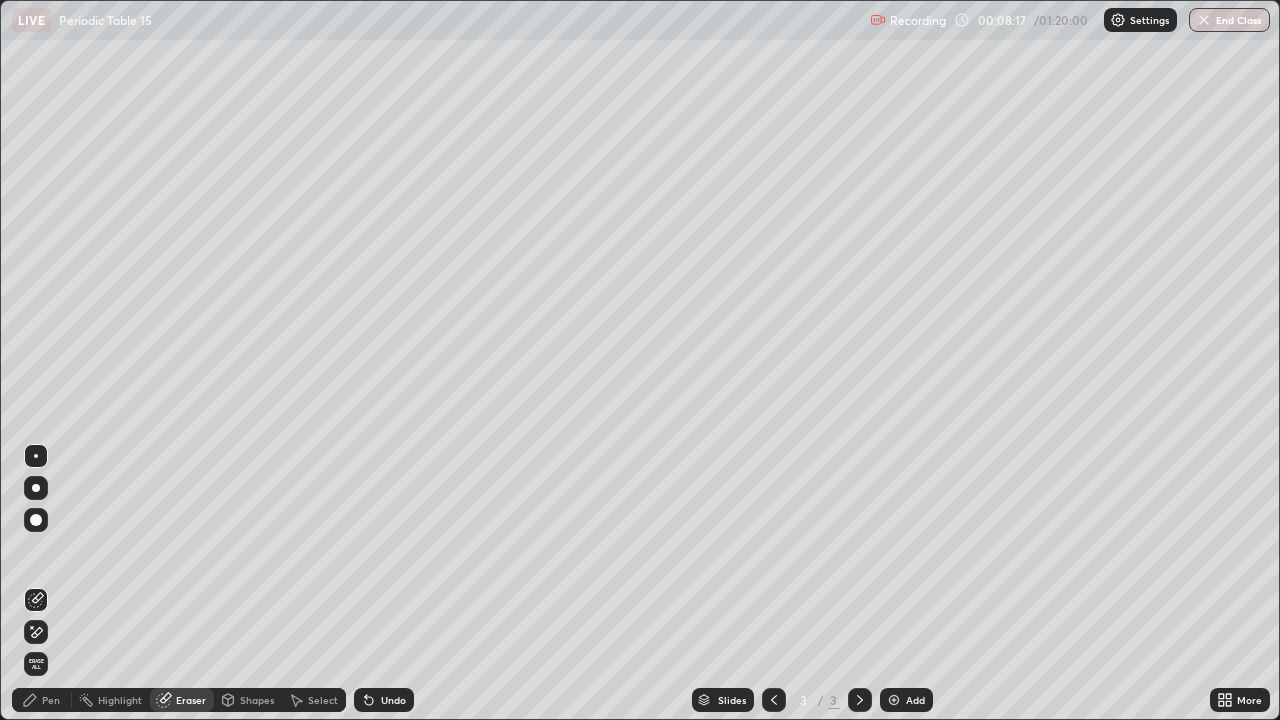 click on "Pen" at bounding box center [51, 700] 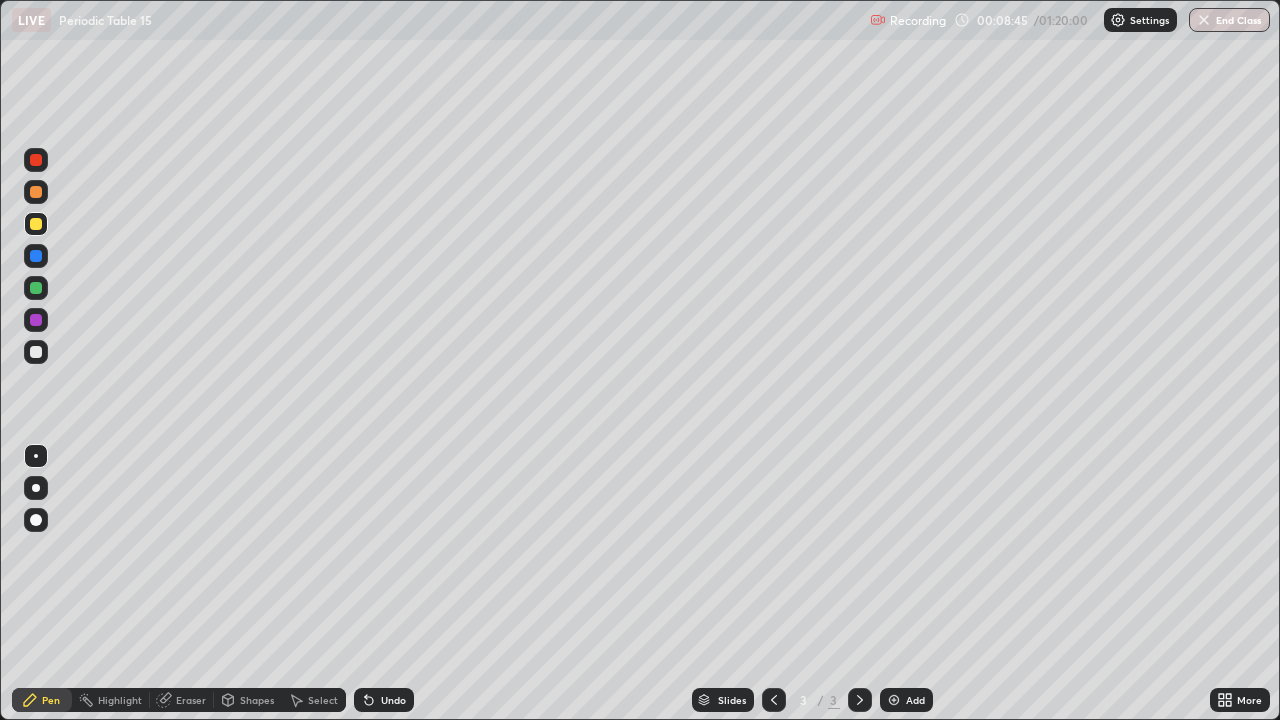 click at bounding box center [36, 288] 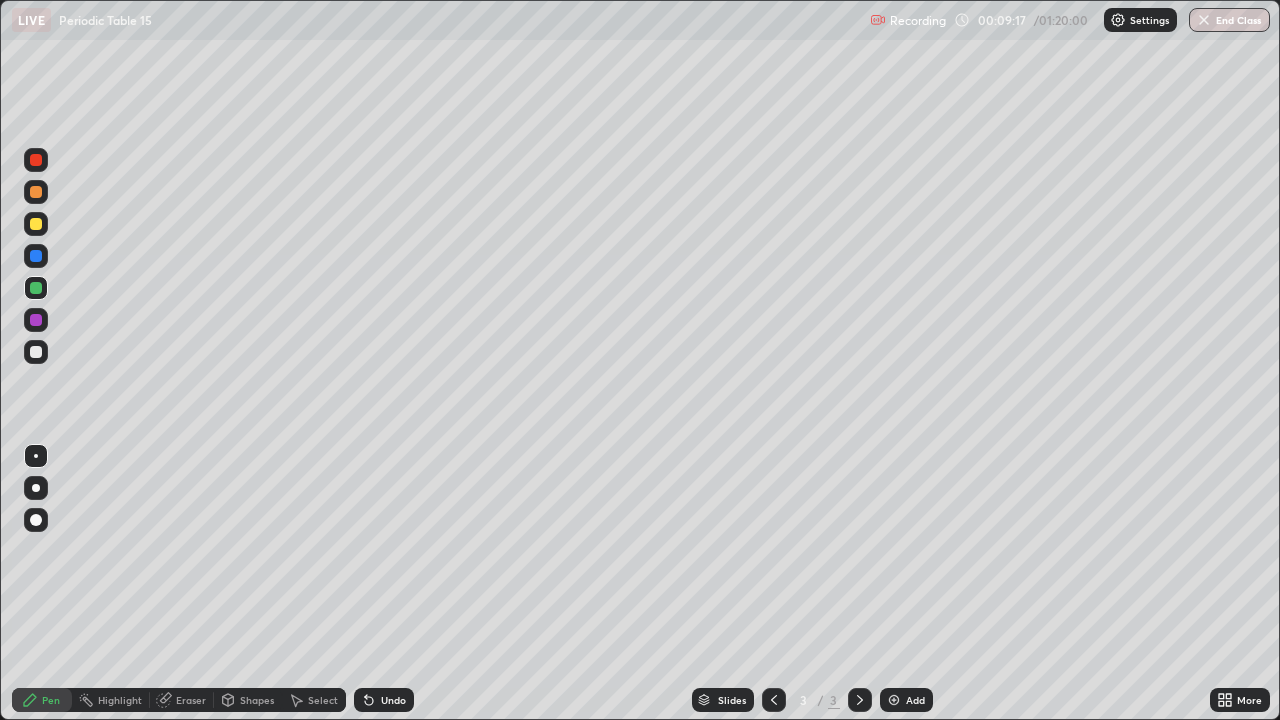 click at bounding box center [36, 224] 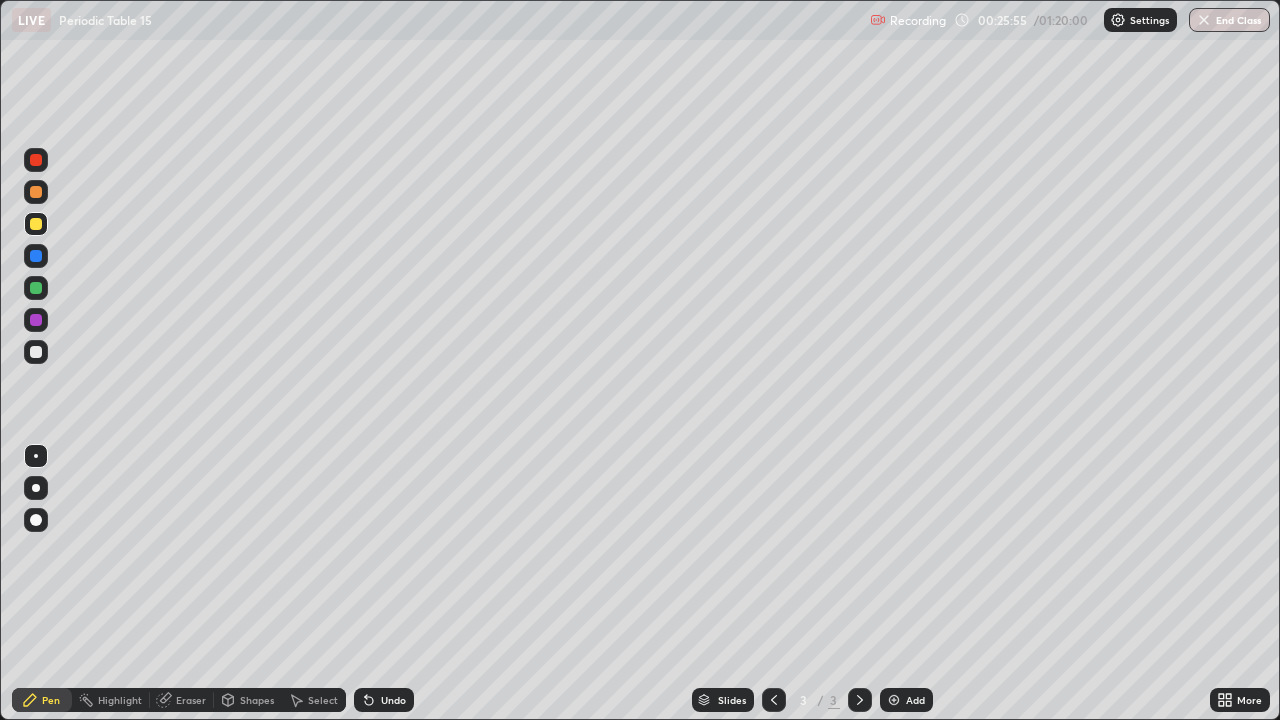 click at bounding box center (36, 320) 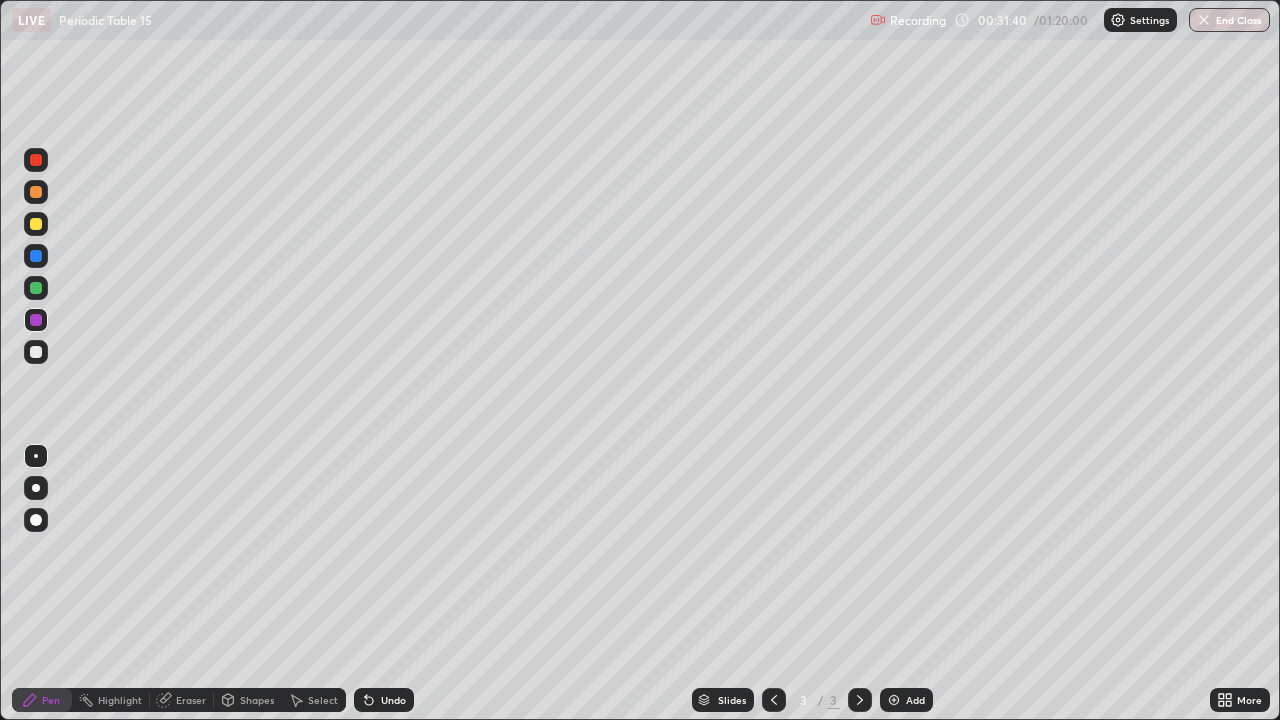 click at bounding box center [36, 488] 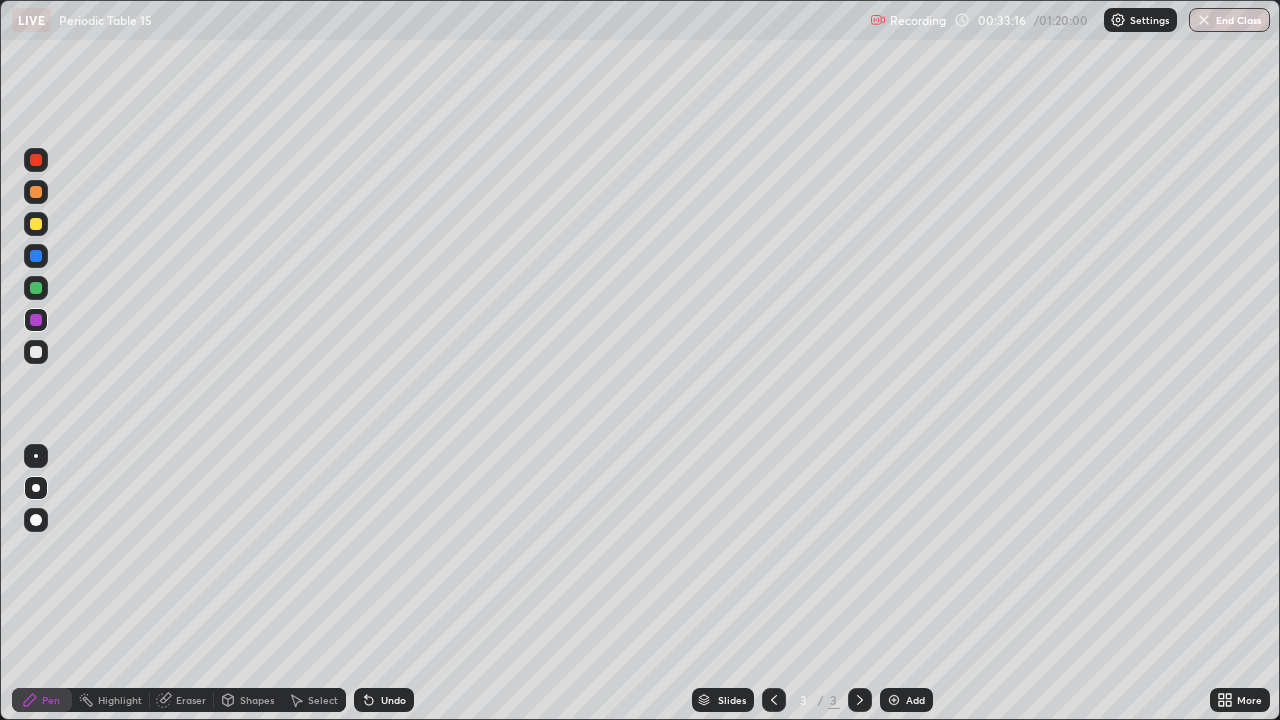 click at bounding box center (894, 700) 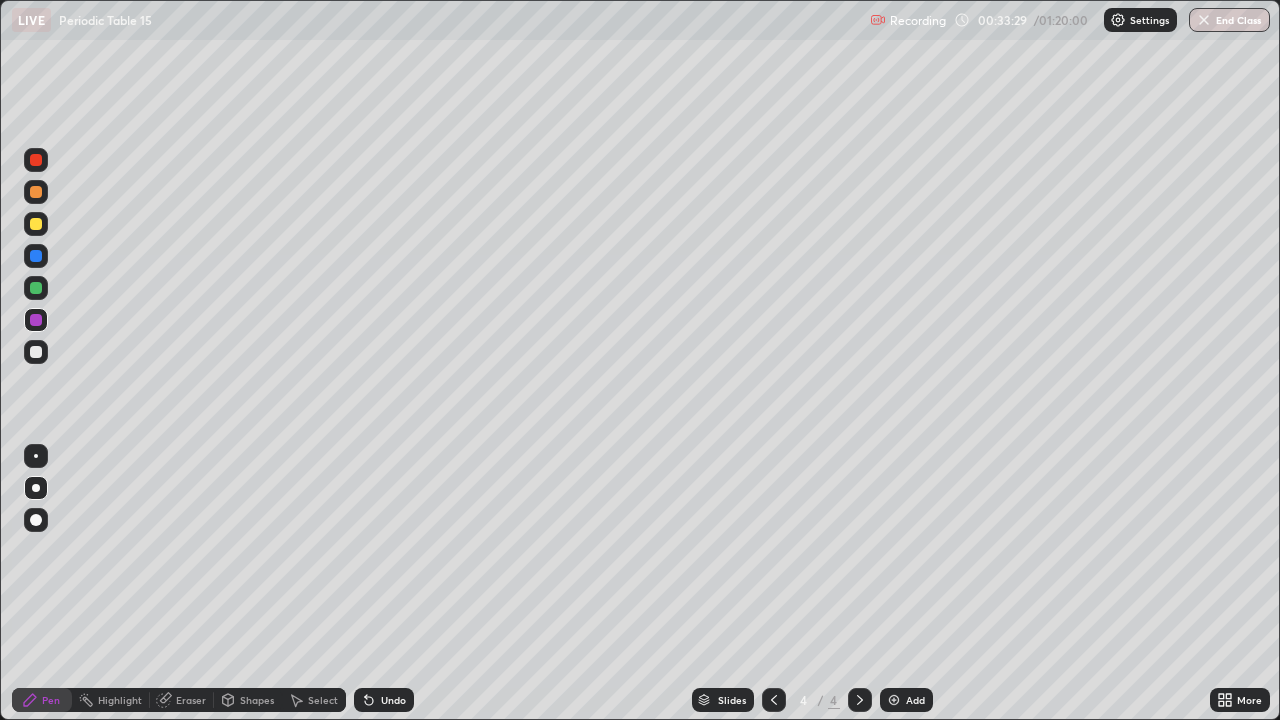 click at bounding box center [36, 224] 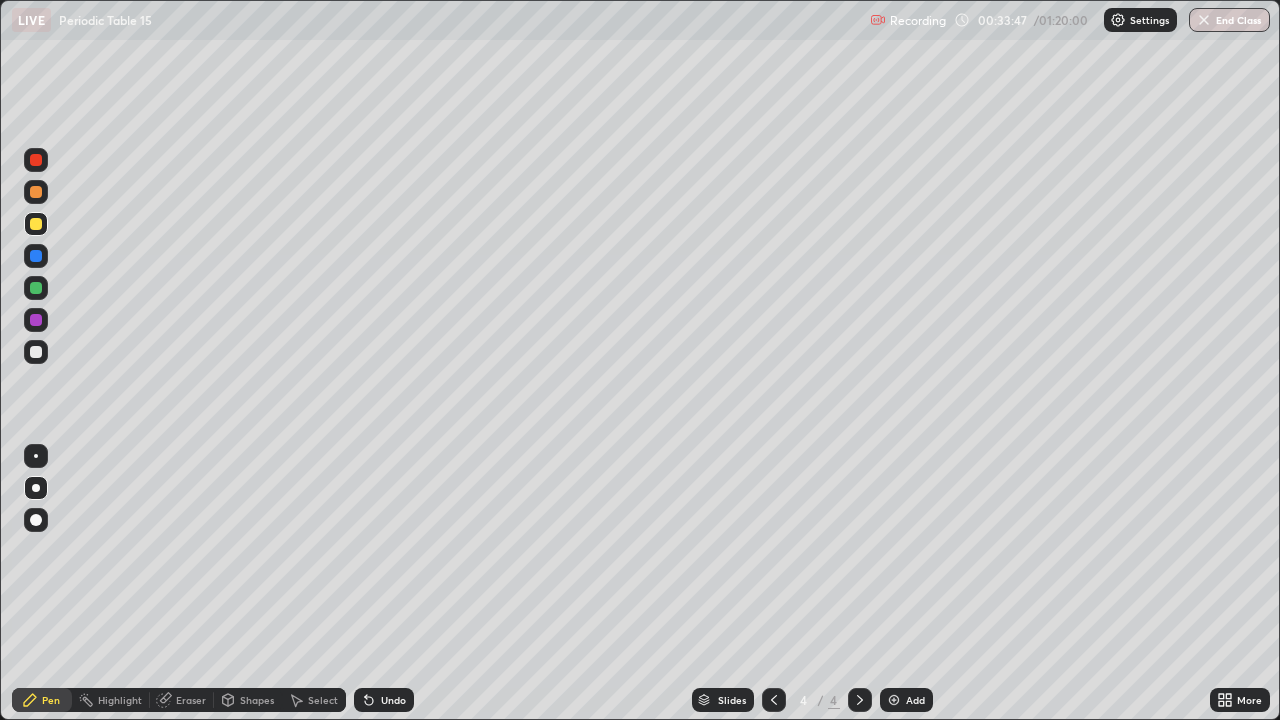 click on "Eraser" at bounding box center [191, 700] 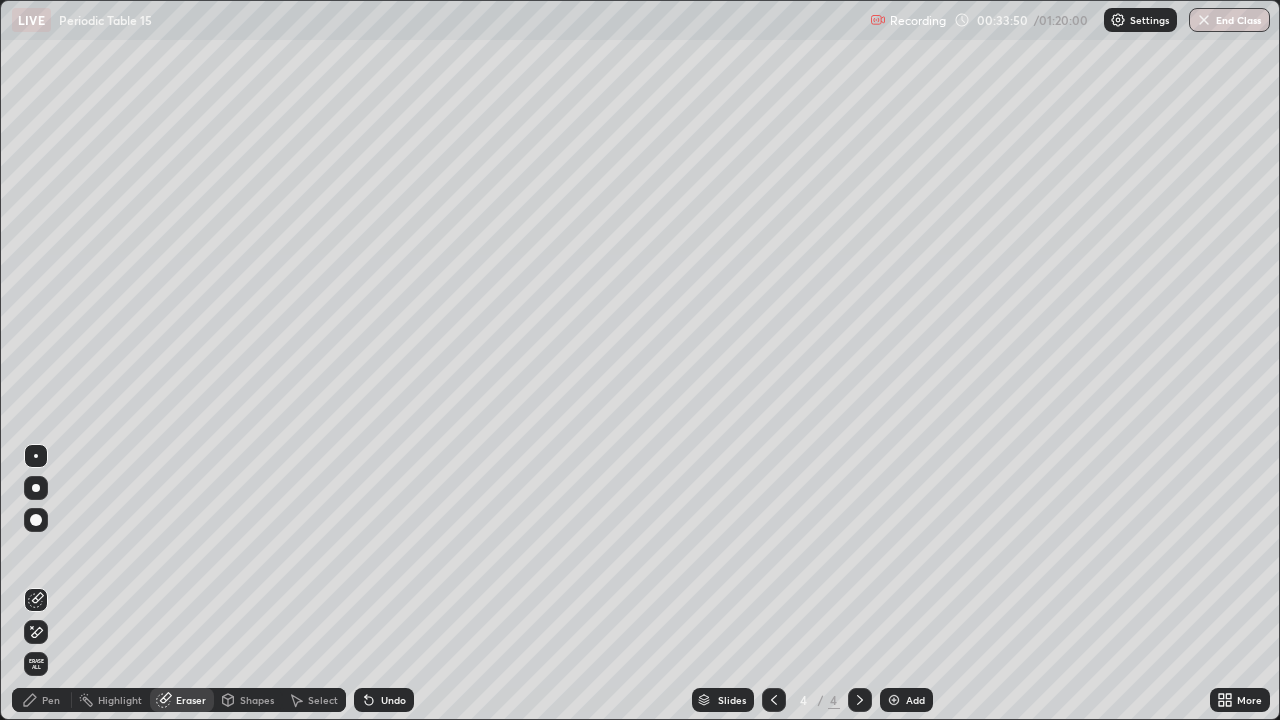 click on "Pen" at bounding box center [51, 700] 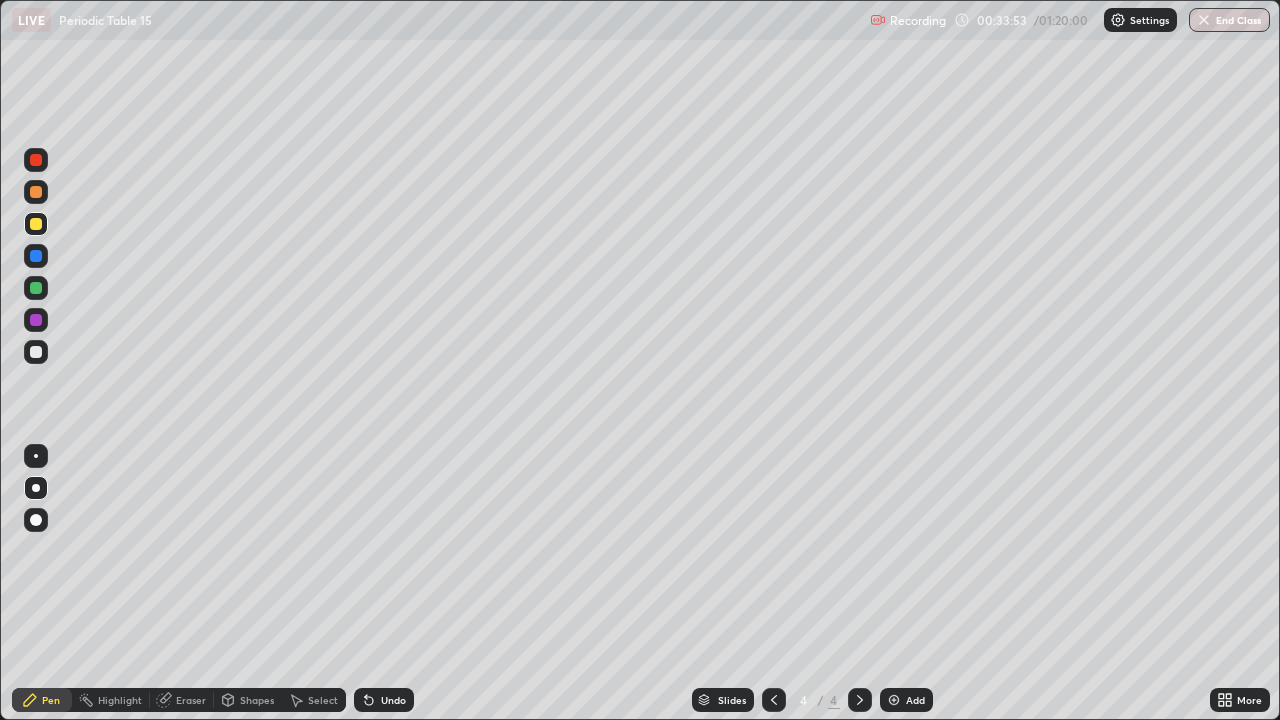 click at bounding box center [36, 288] 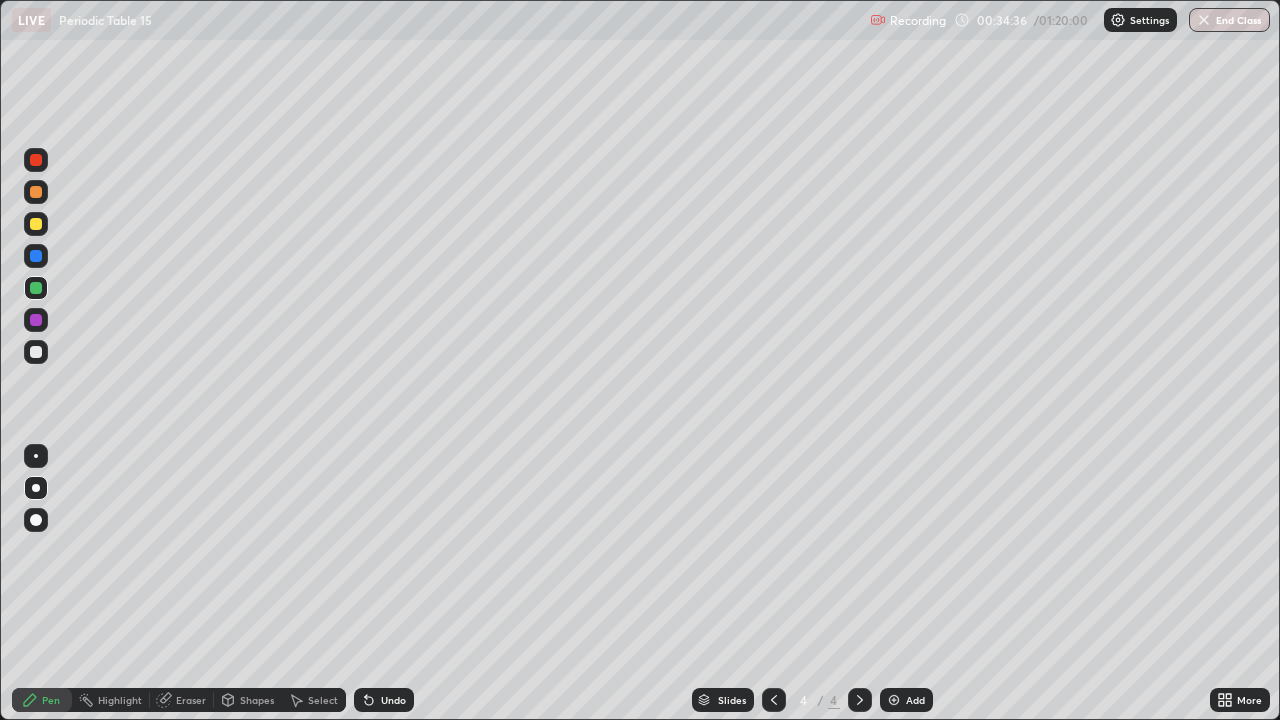 click at bounding box center (36, 224) 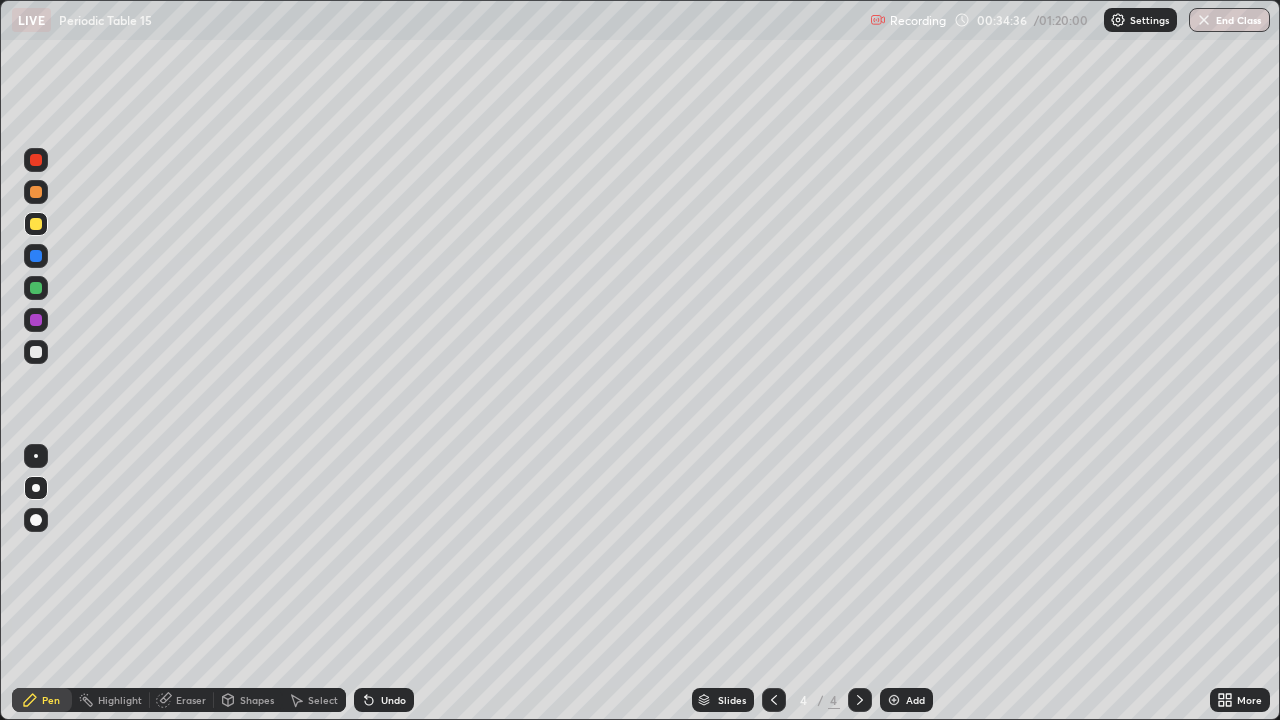 click at bounding box center (36, 224) 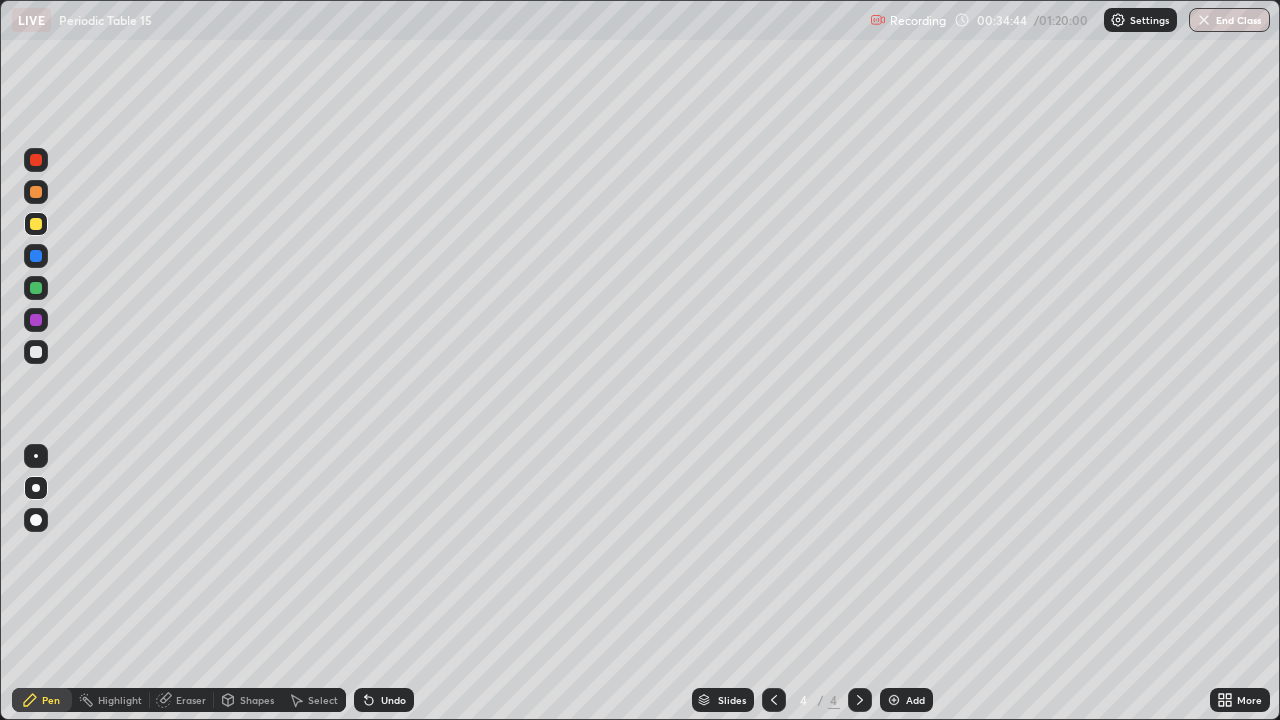 click at bounding box center [36, 320] 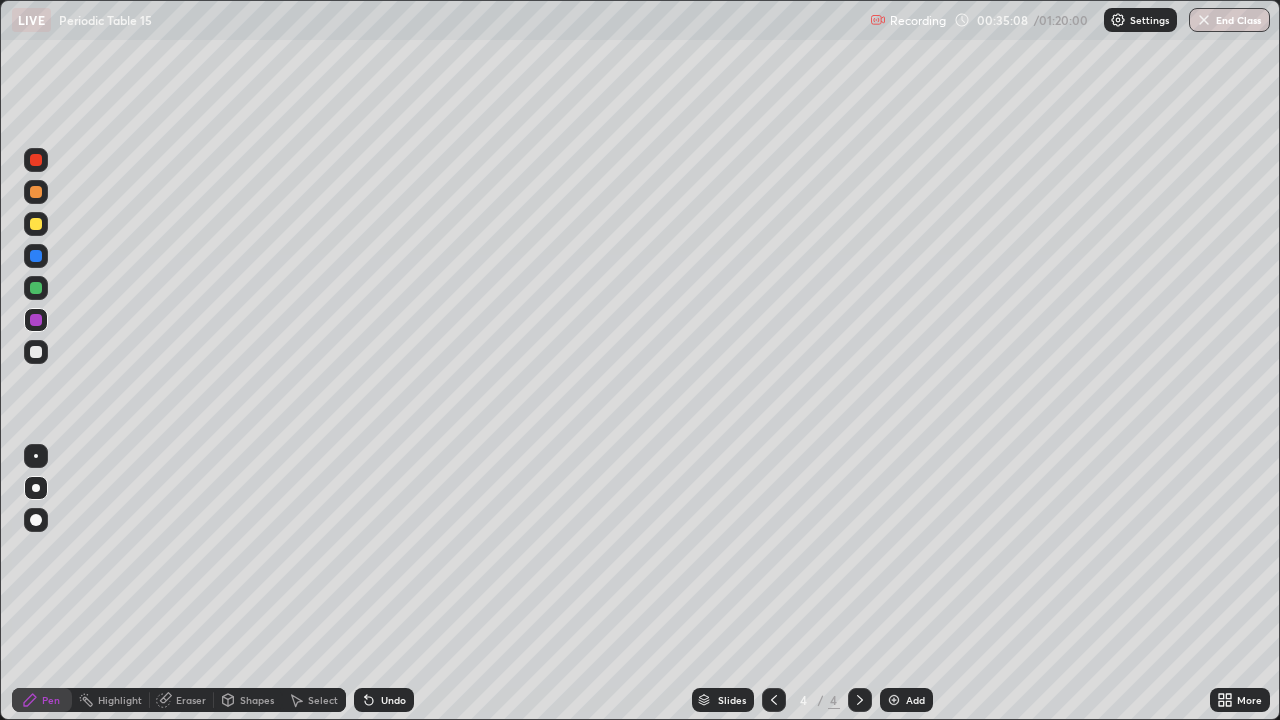 click at bounding box center [36, 288] 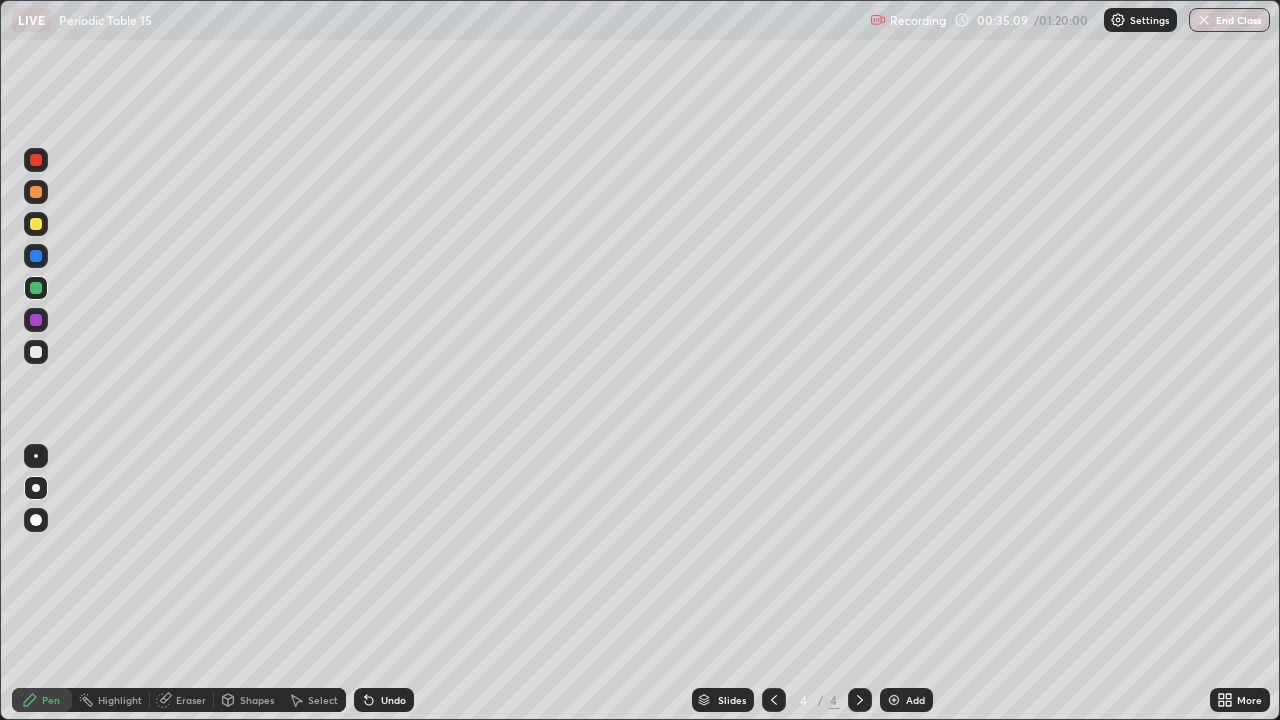 click at bounding box center [36, 288] 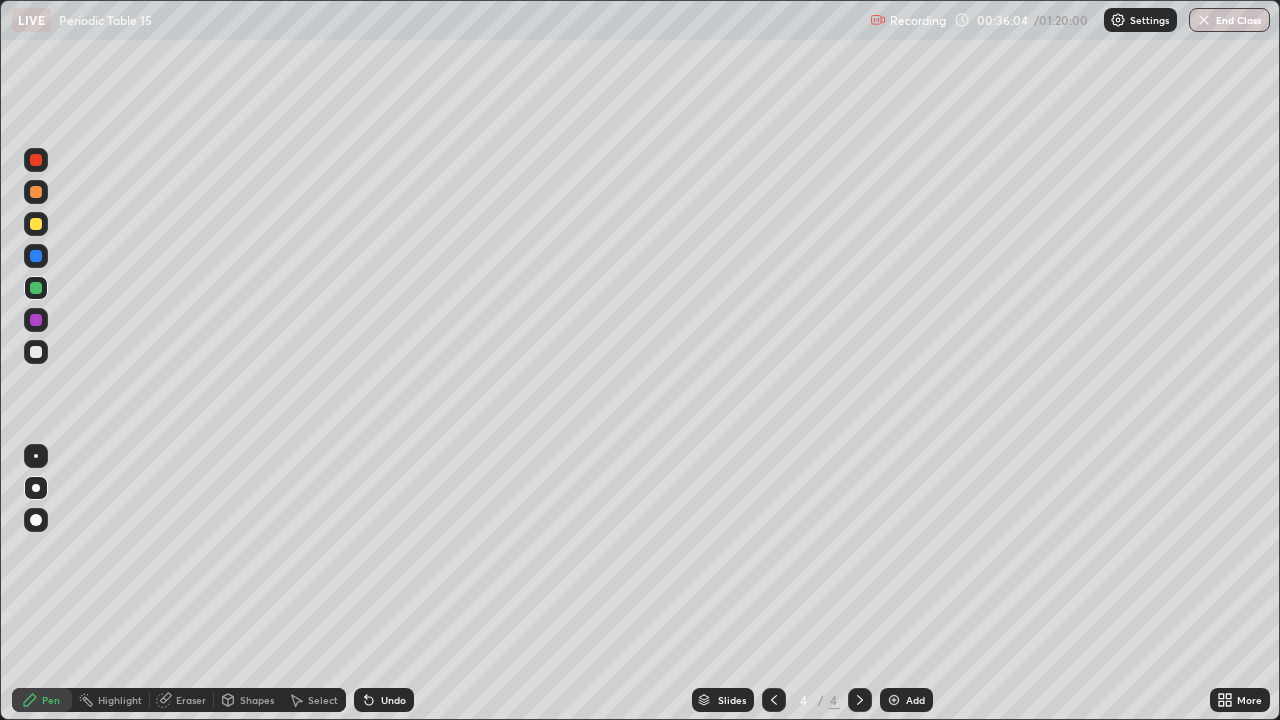 click at bounding box center [36, 224] 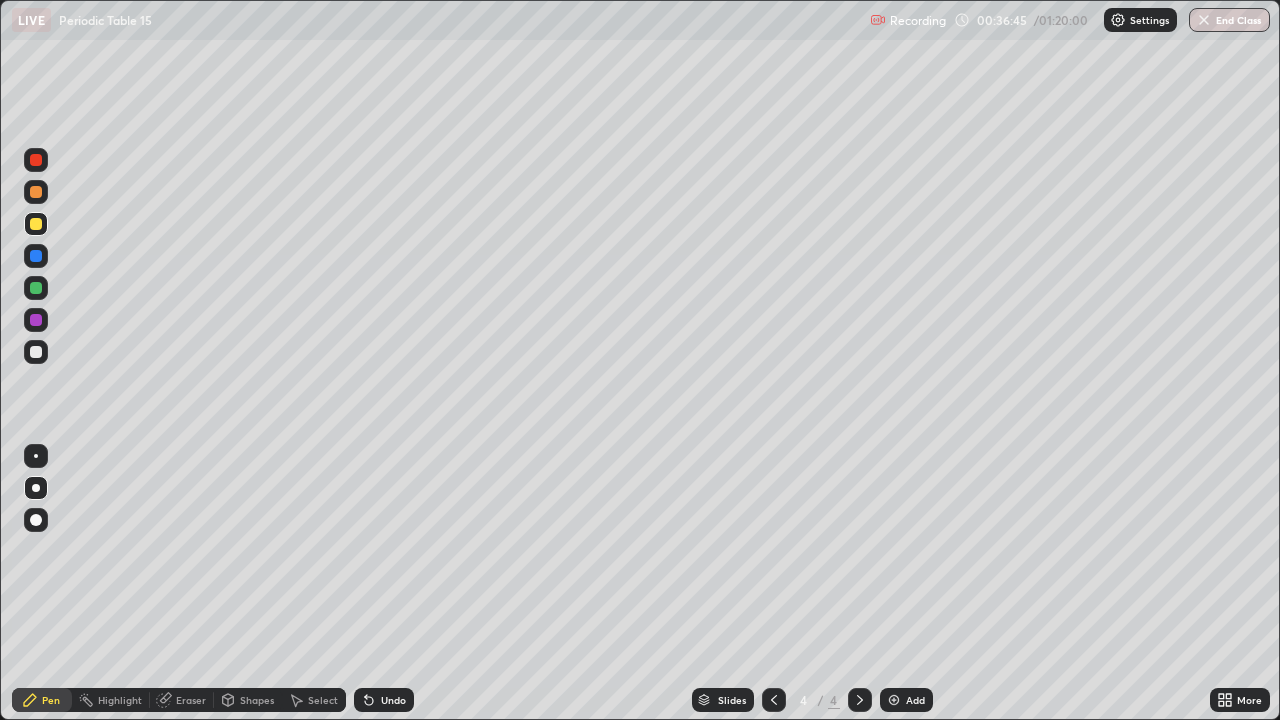 click on "Eraser" at bounding box center (191, 700) 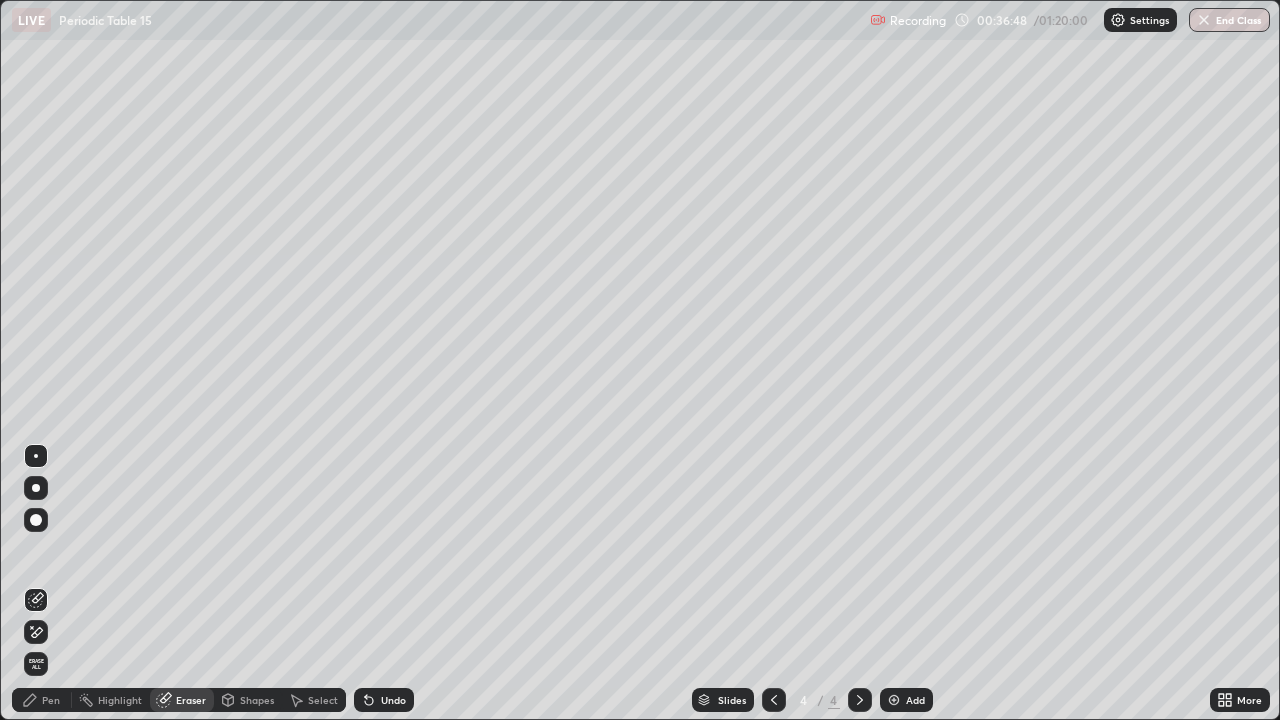 click on "Pen" at bounding box center [51, 700] 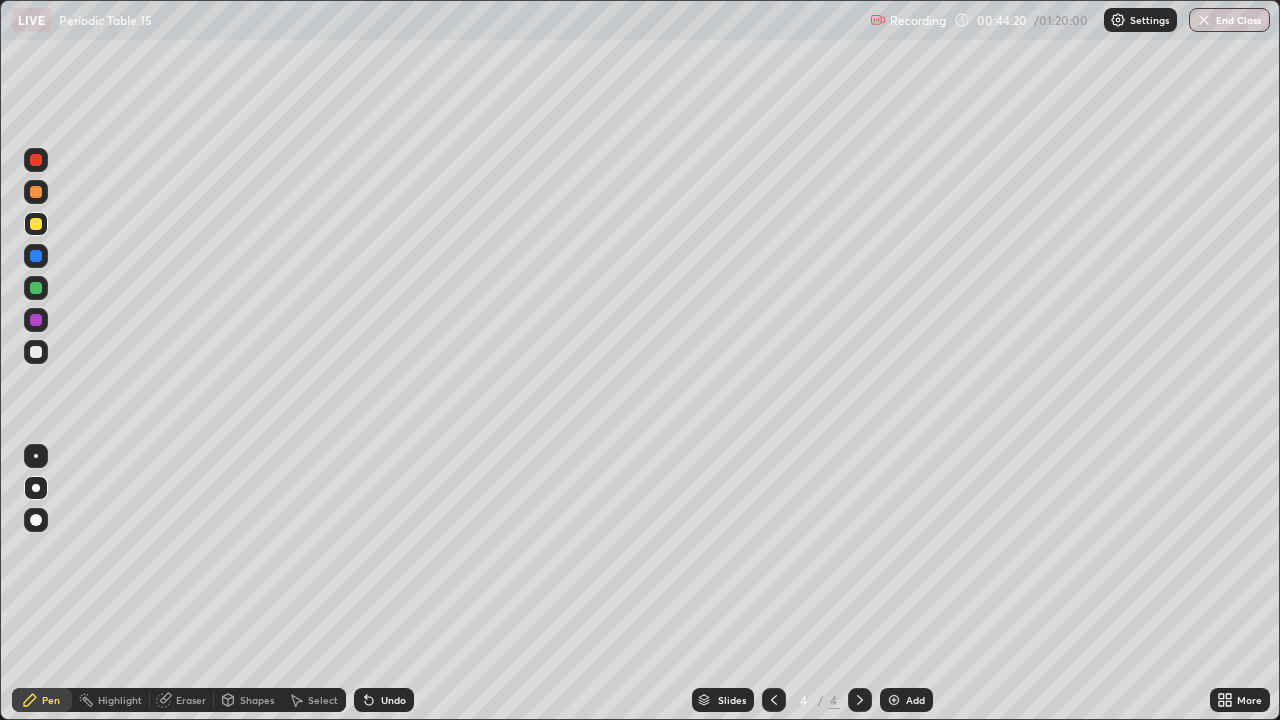 click on "Eraser" at bounding box center [191, 700] 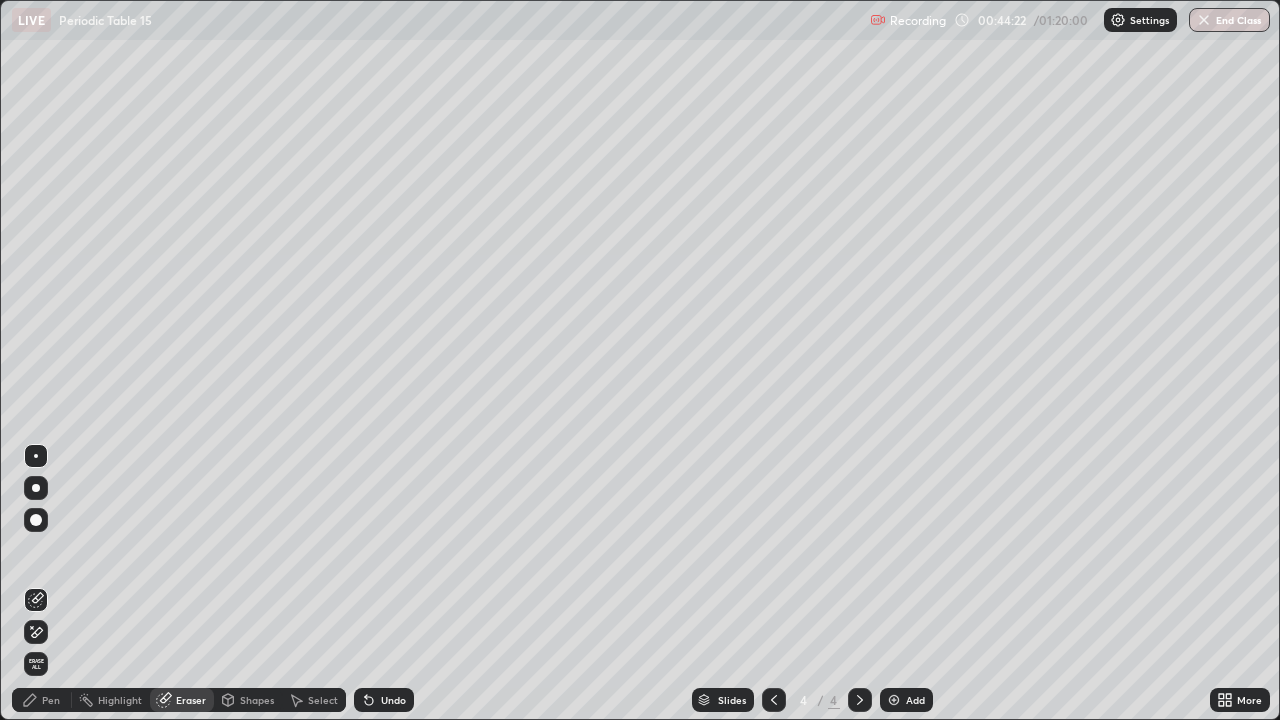 click on "Pen" at bounding box center [51, 700] 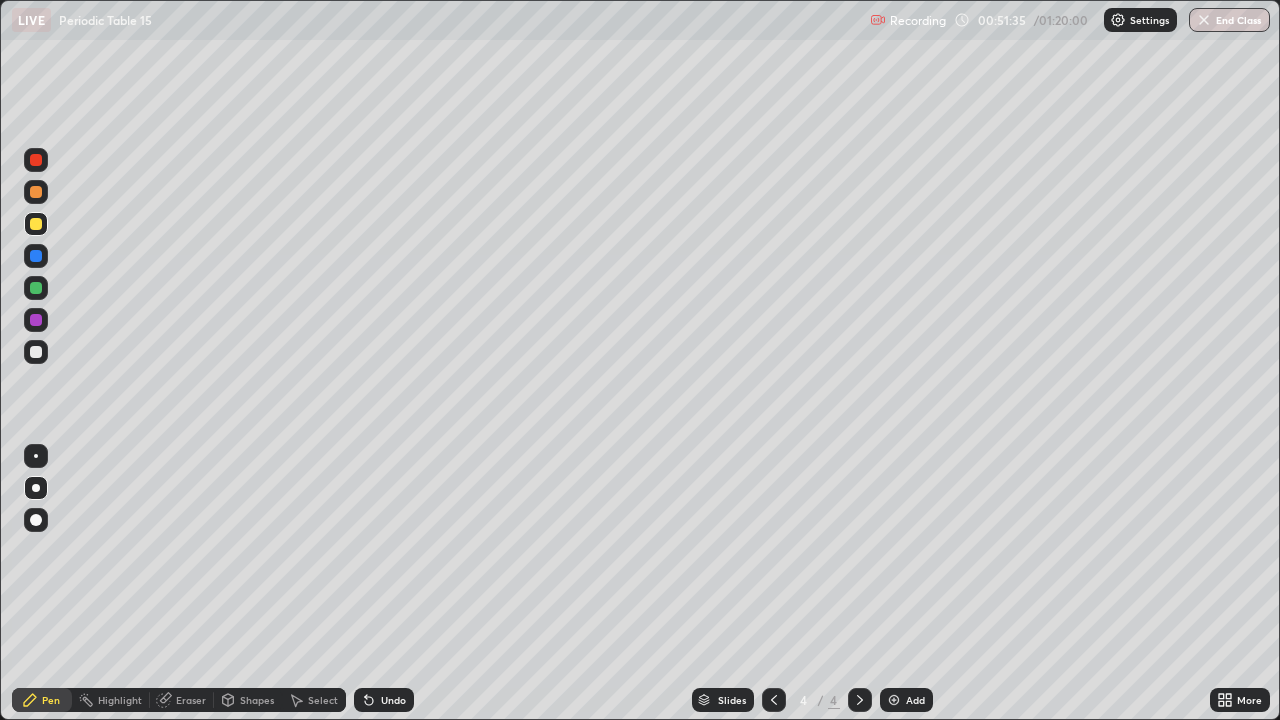 click on "Eraser" at bounding box center (191, 700) 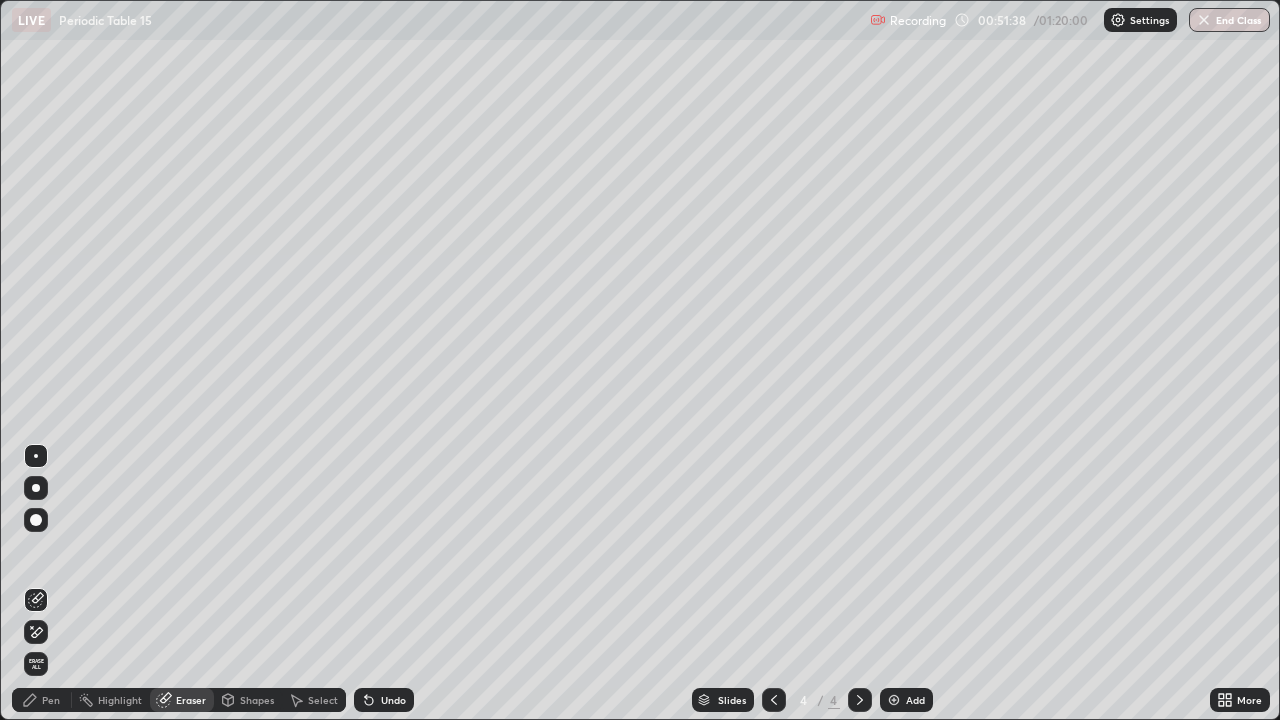 click on "Pen" at bounding box center (51, 700) 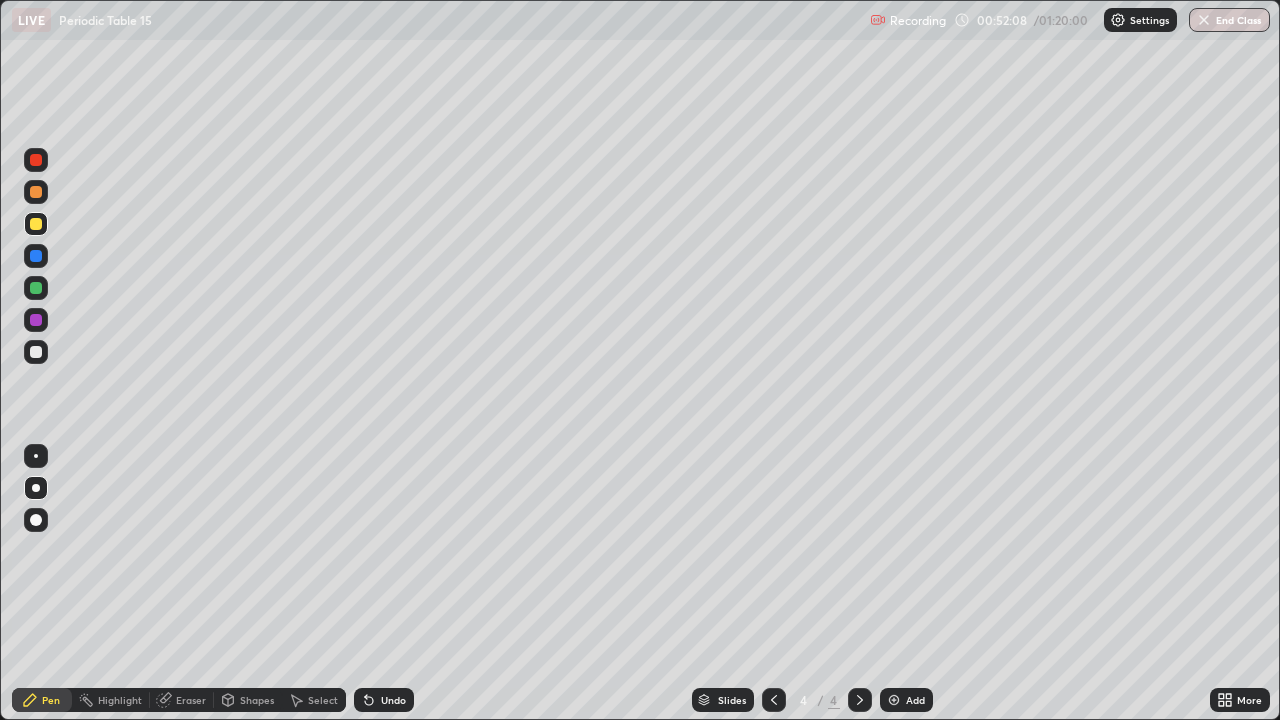 click at bounding box center [894, 700] 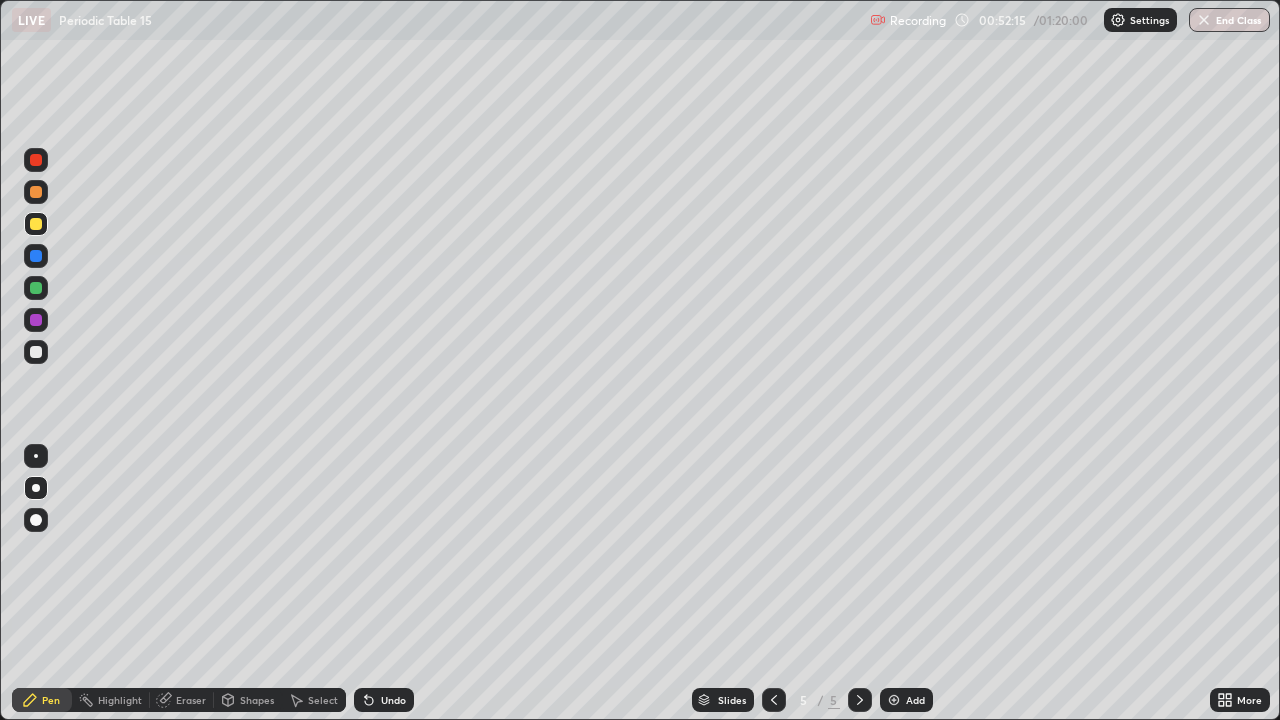 click at bounding box center (36, 192) 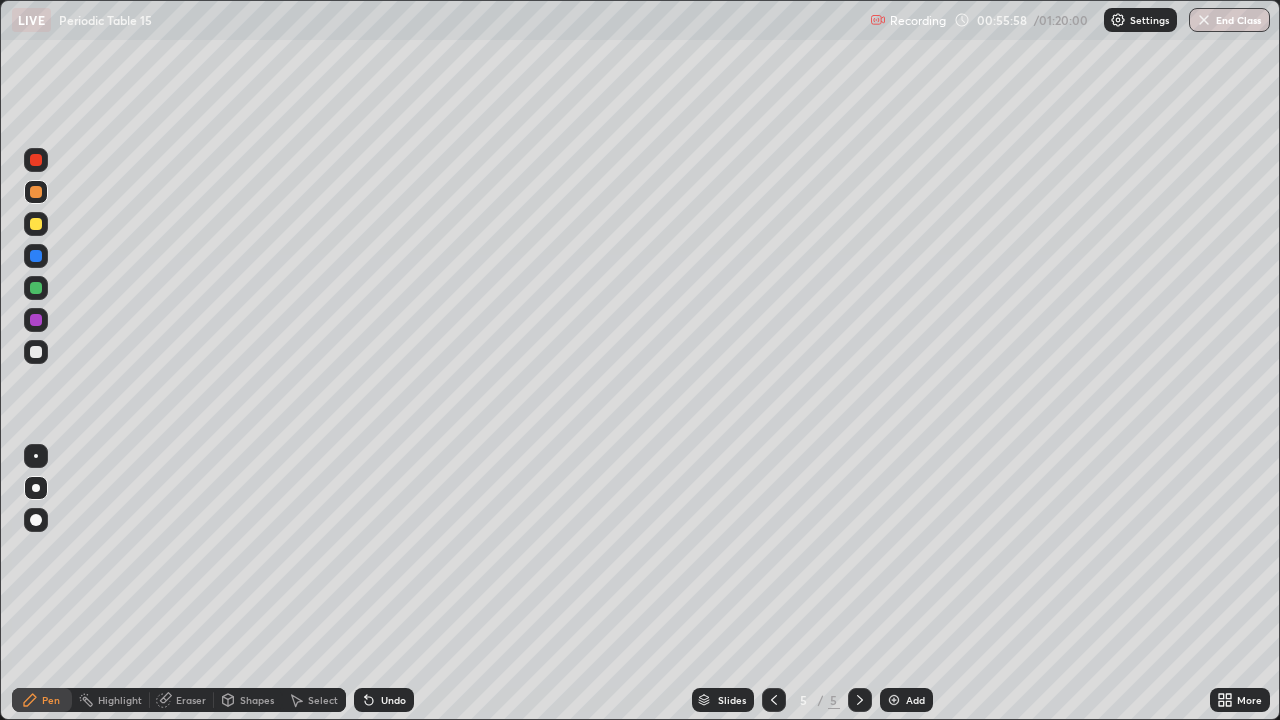 click at bounding box center [36, 352] 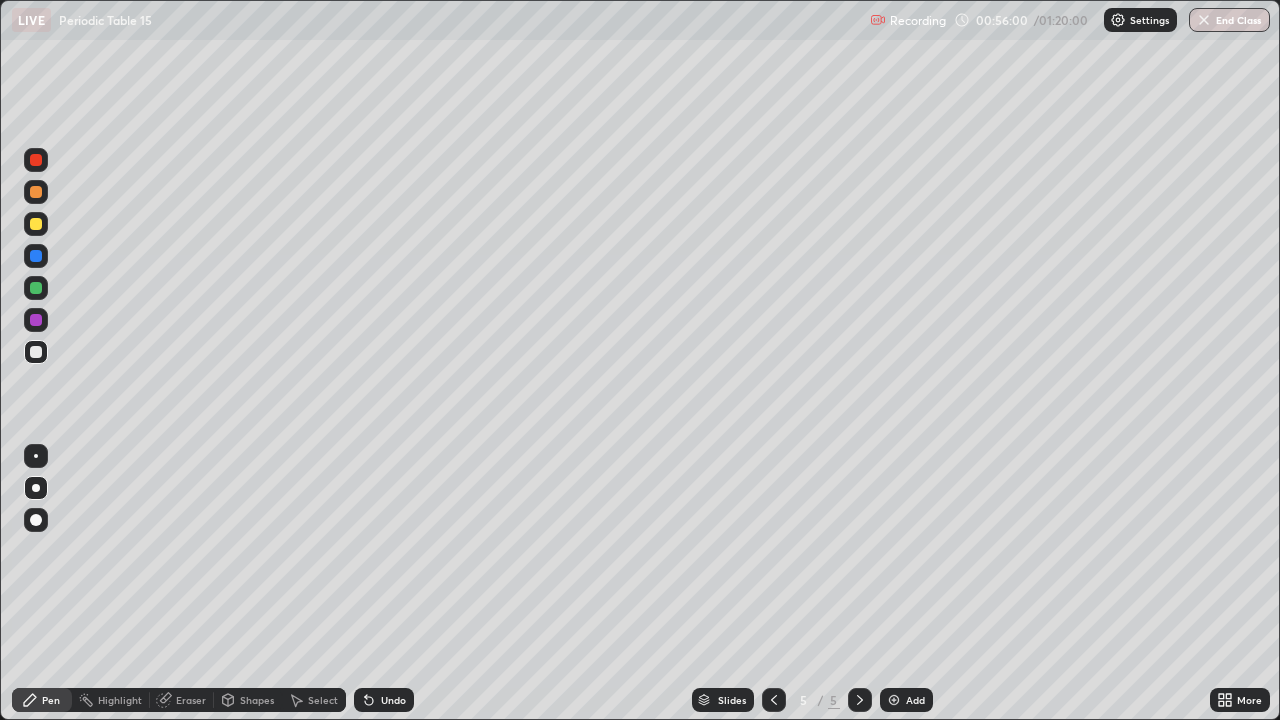 click on "Eraser" at bounding box center (191, 700) 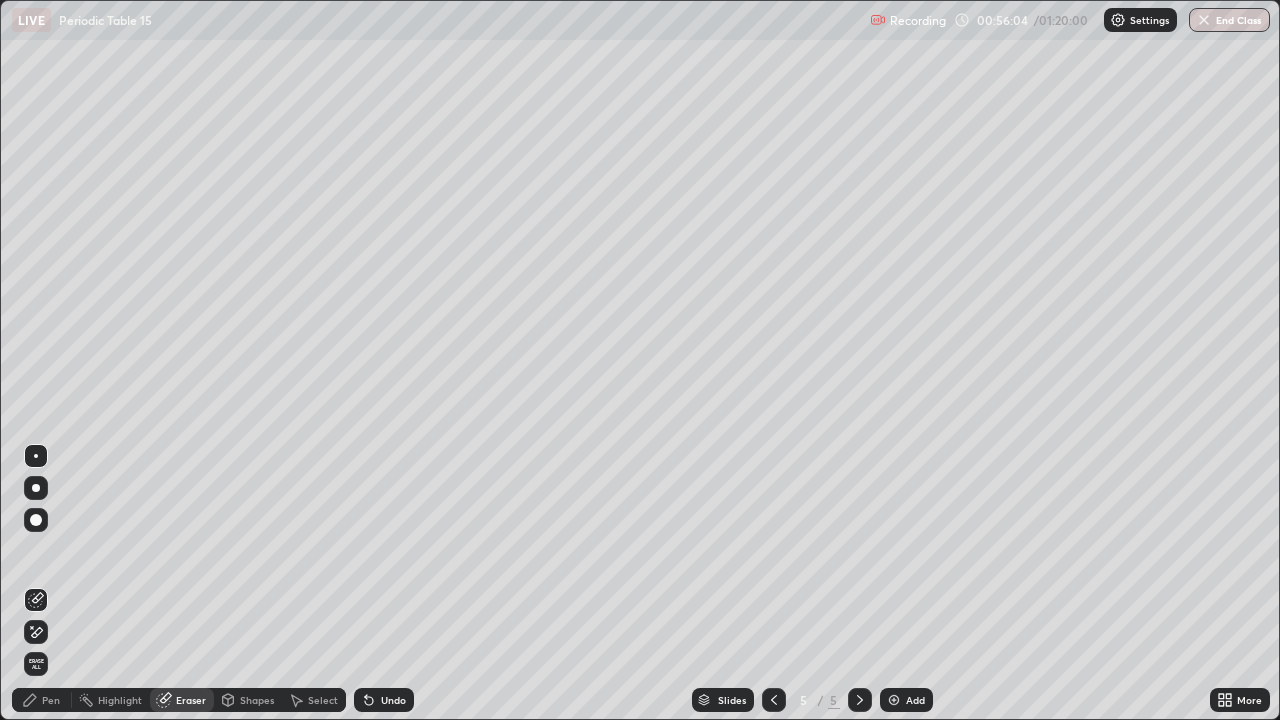 click on "Pen" at bounding box center [42, 700] 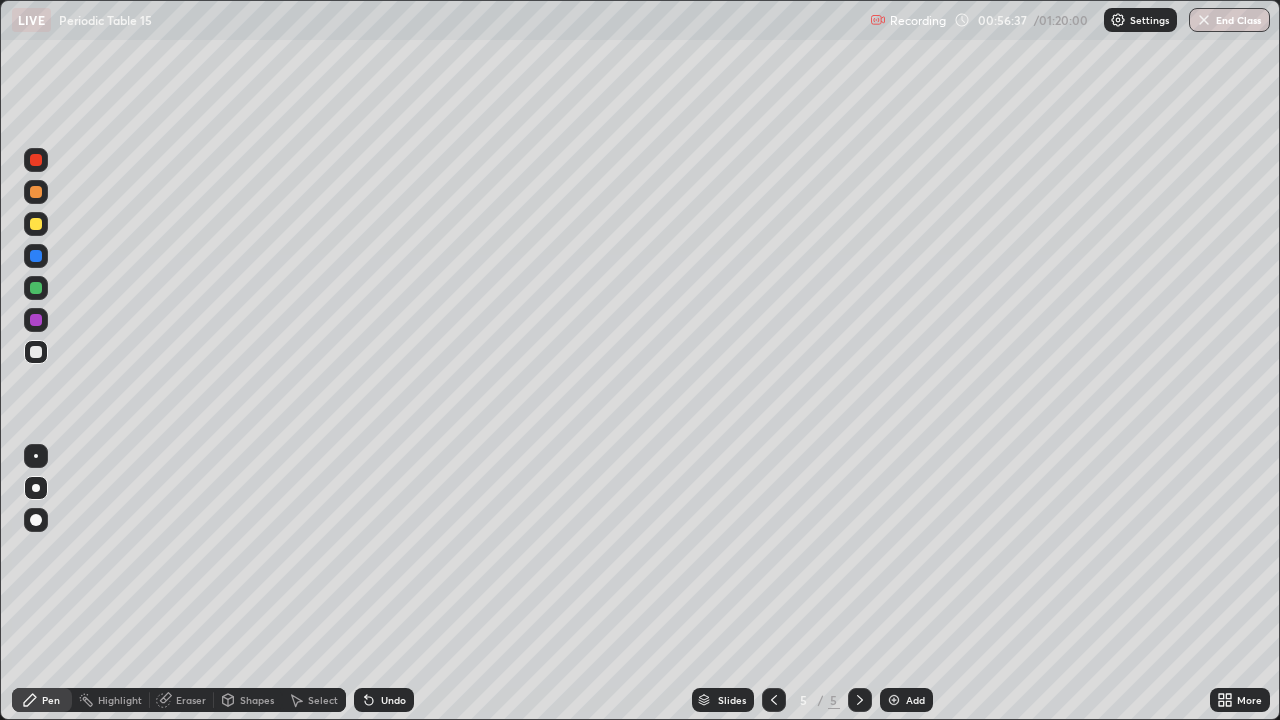 click at bounding box center [894, 700] 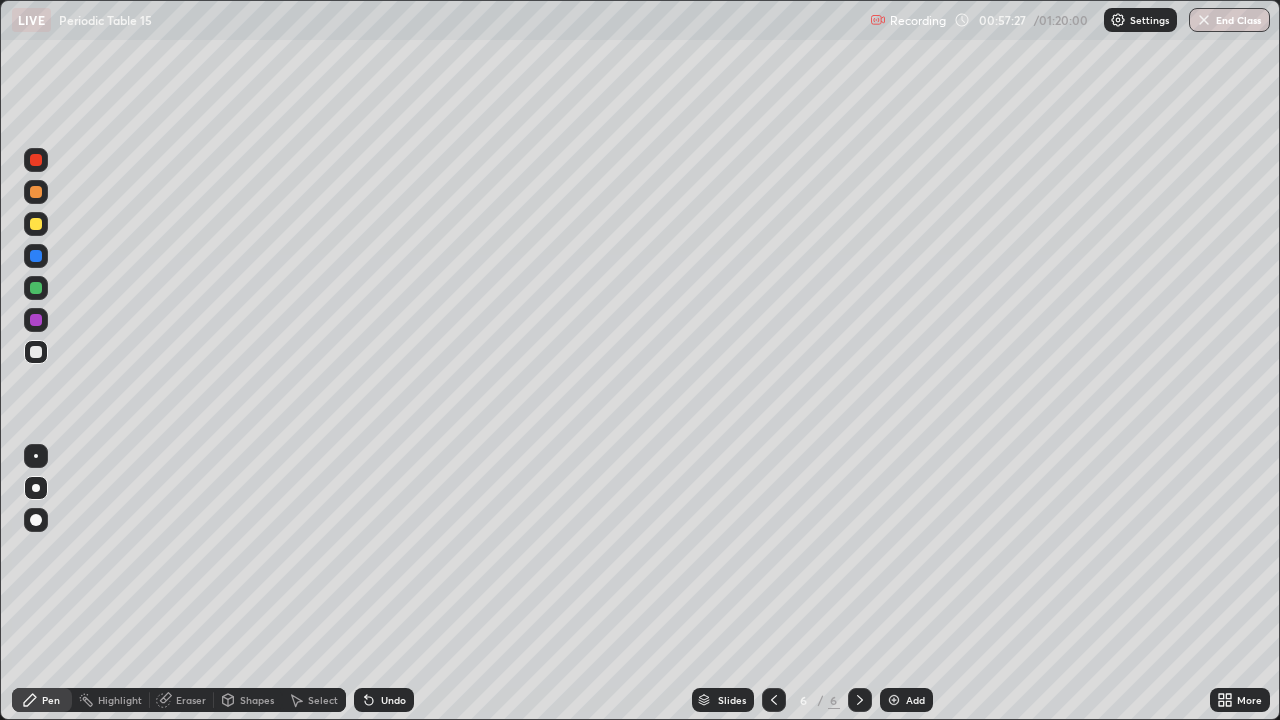 click at bounding box center (36, 224) 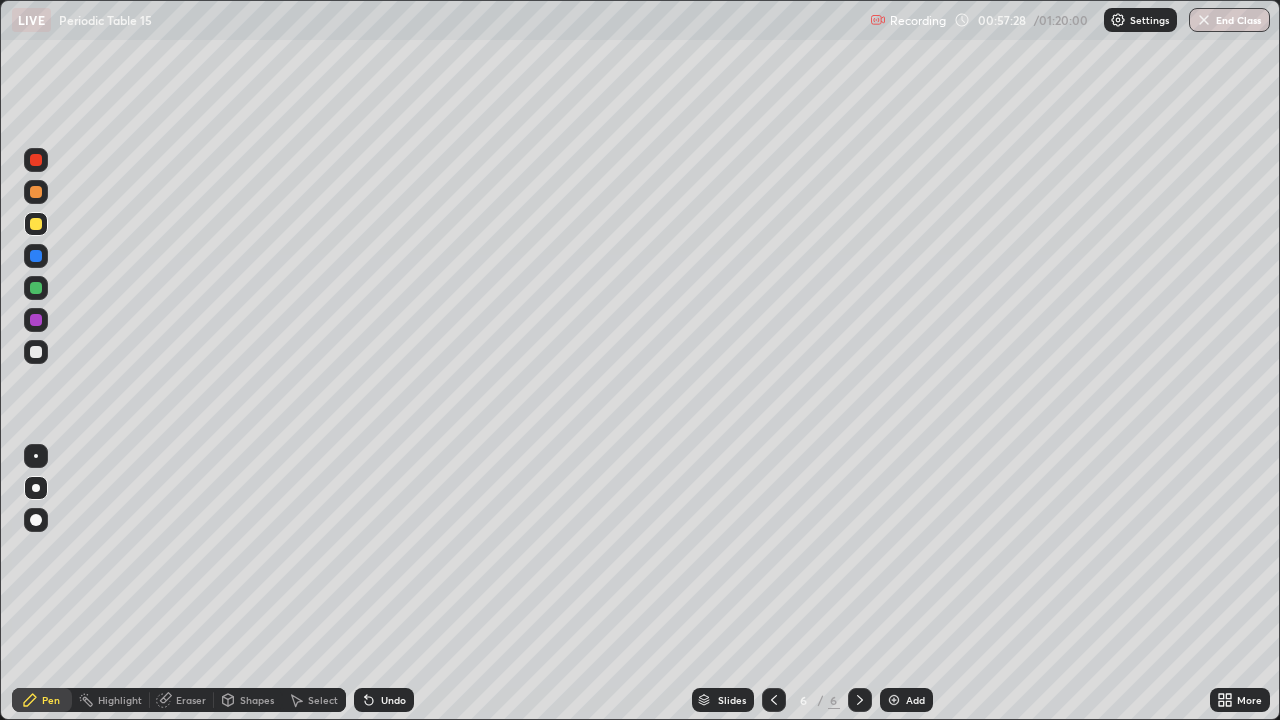 click at bounding box center [36, 224] 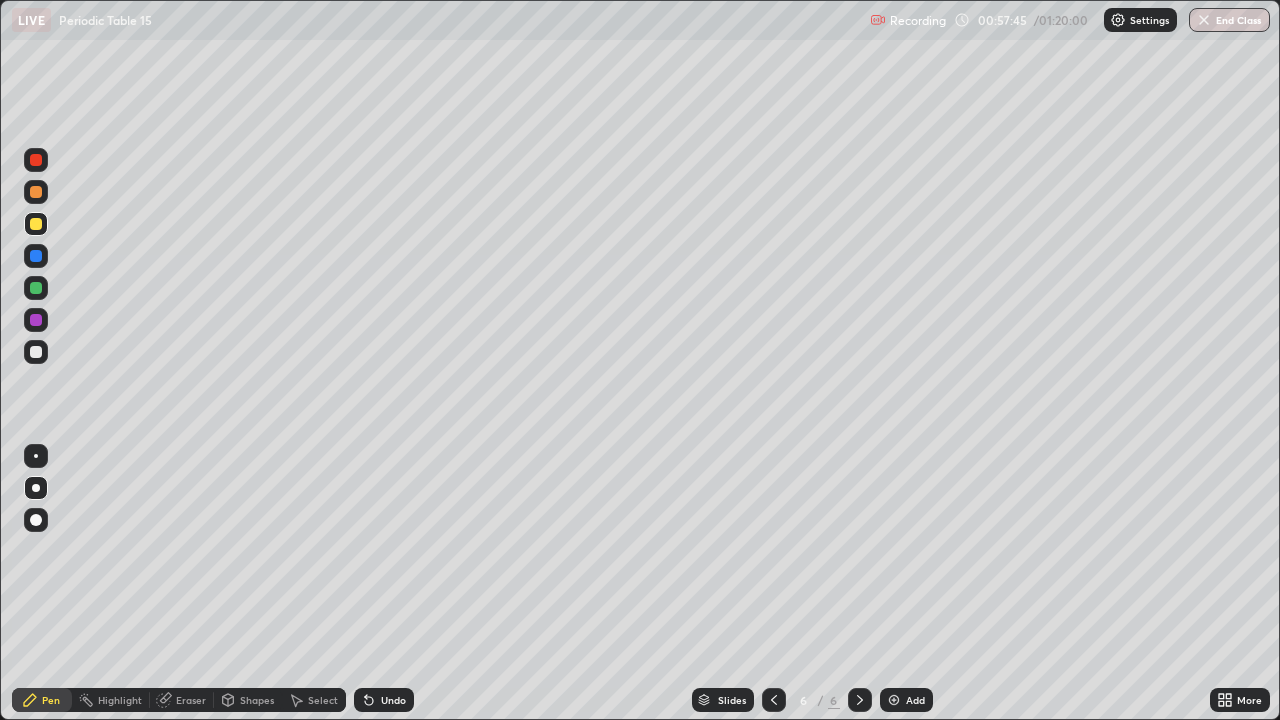 click at bounding box center [36, 192] 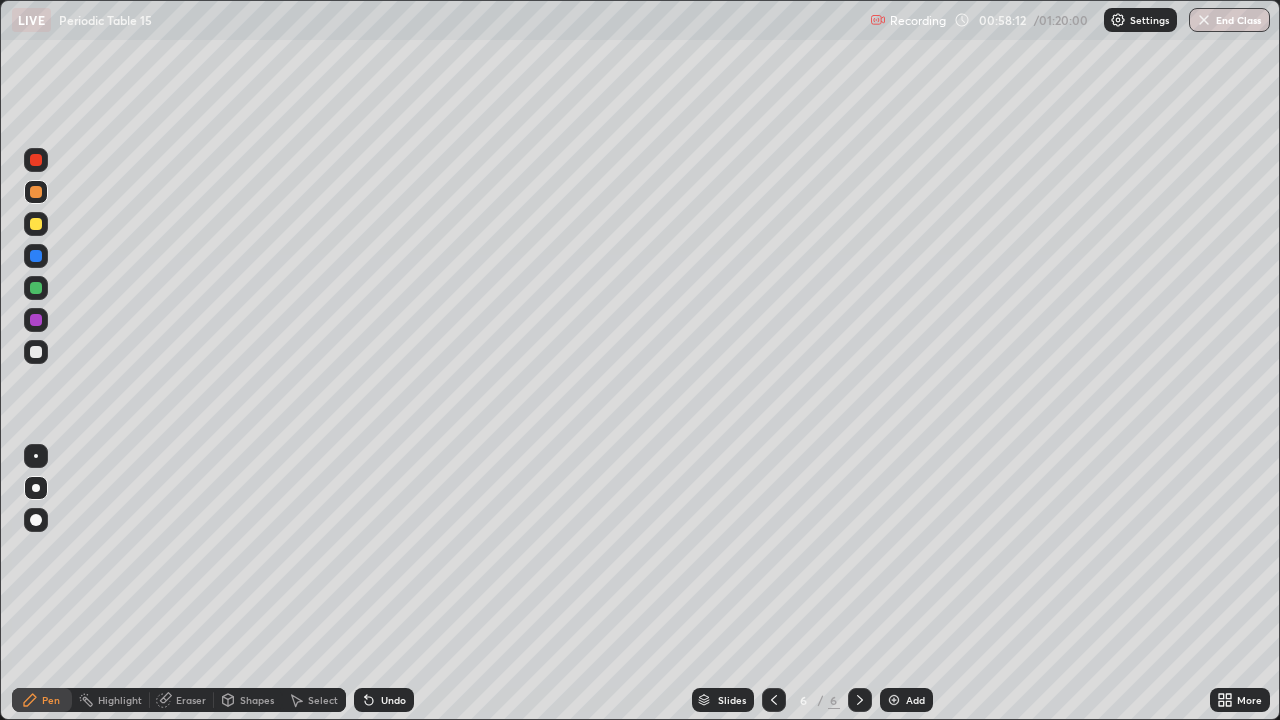 click at bounding box center [36, 224] 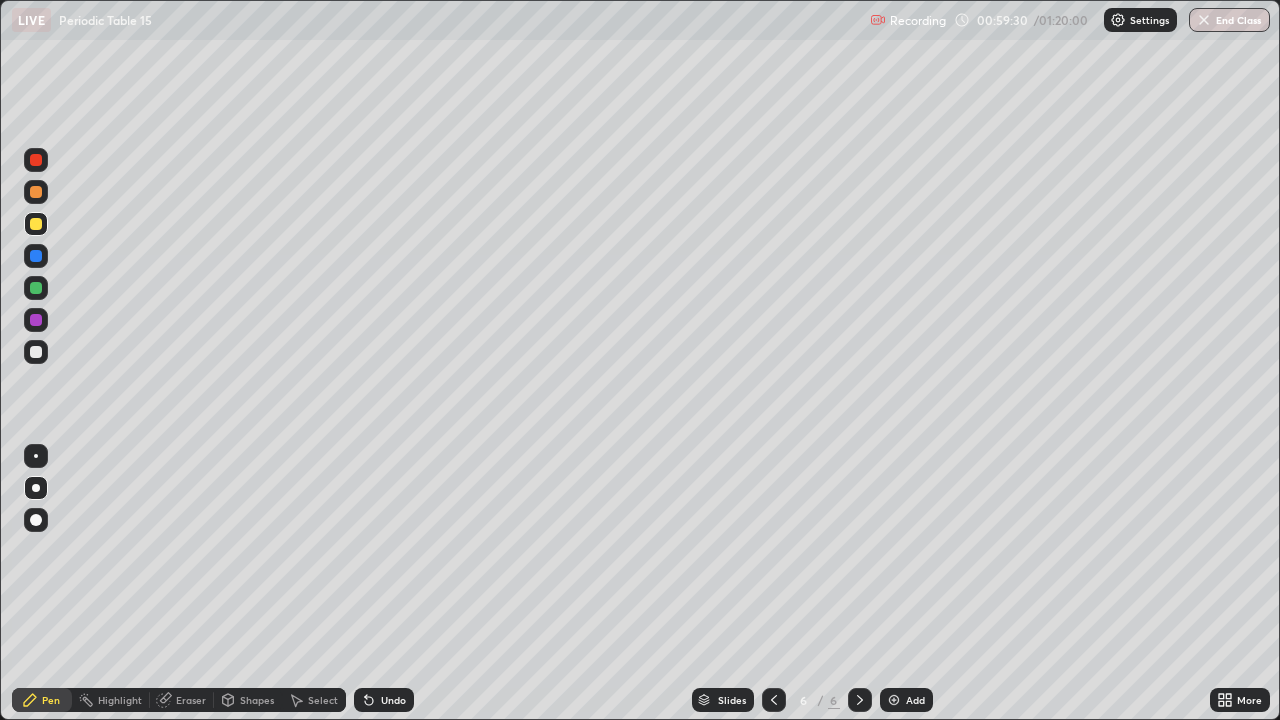 click at bounding box center (36, 192) 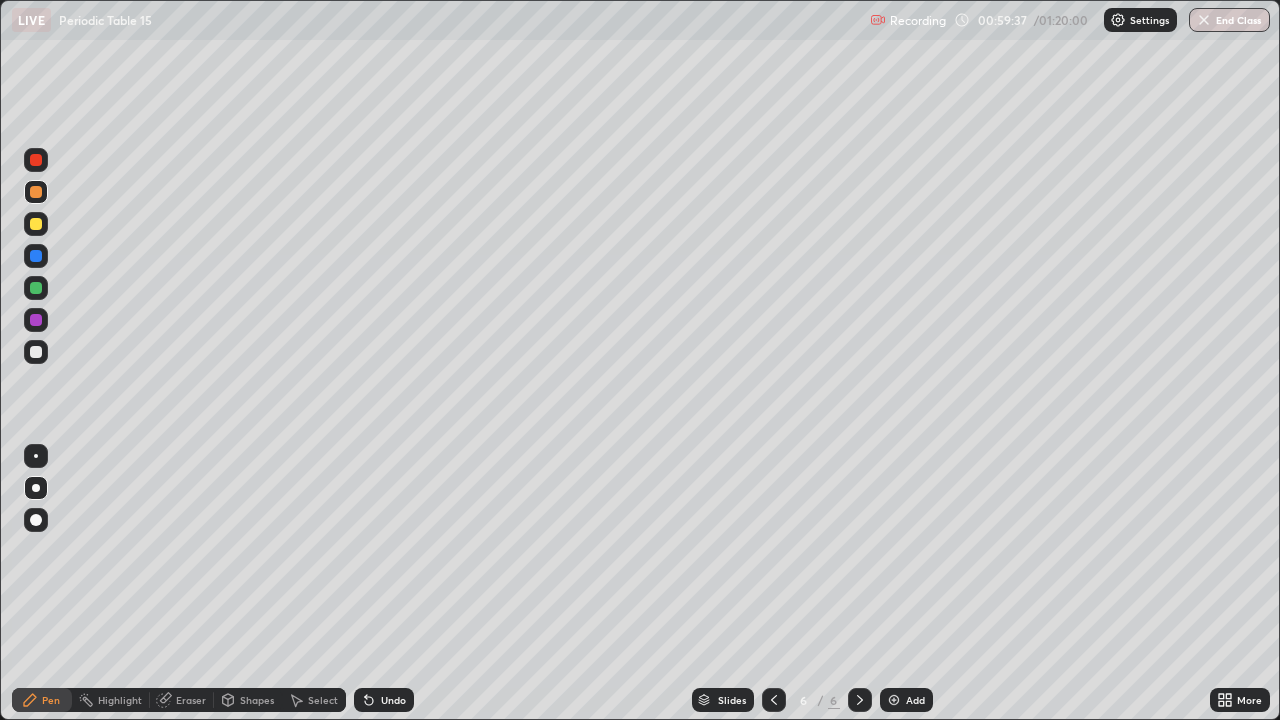 click on "Eraser" at bounding box center (191, 700) 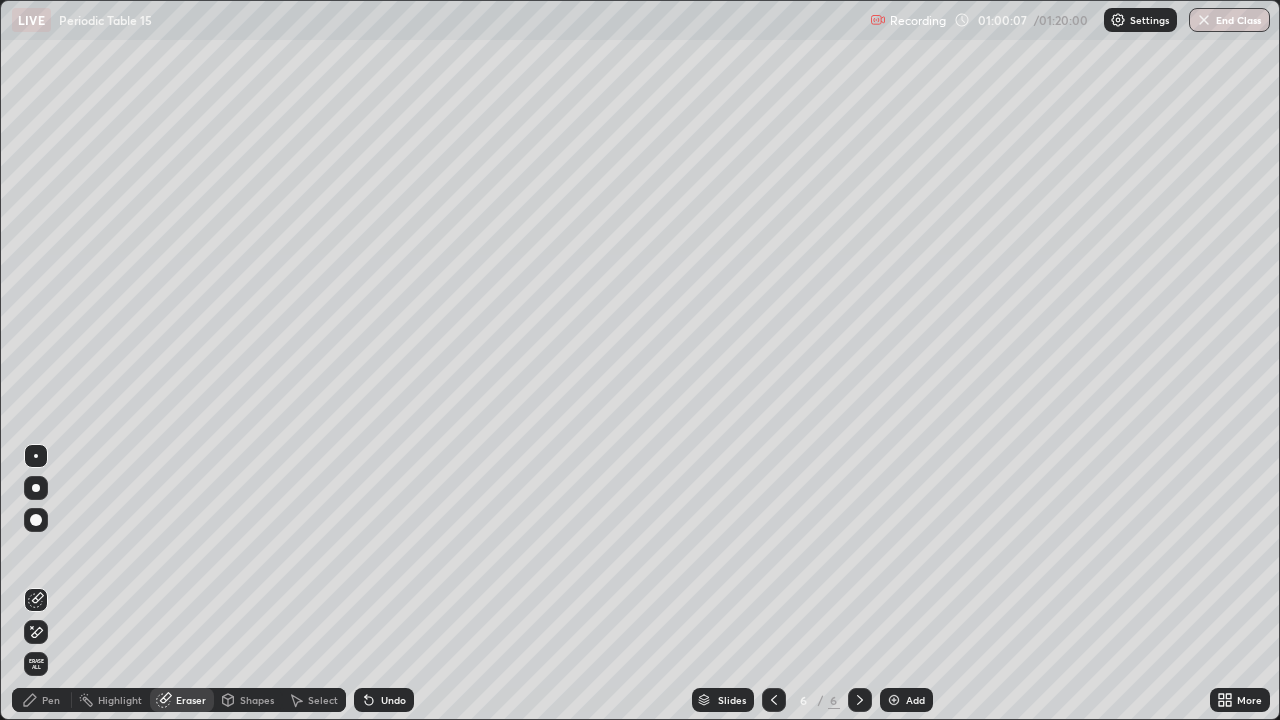 click on "Pen" at bounding box center [51, 700] 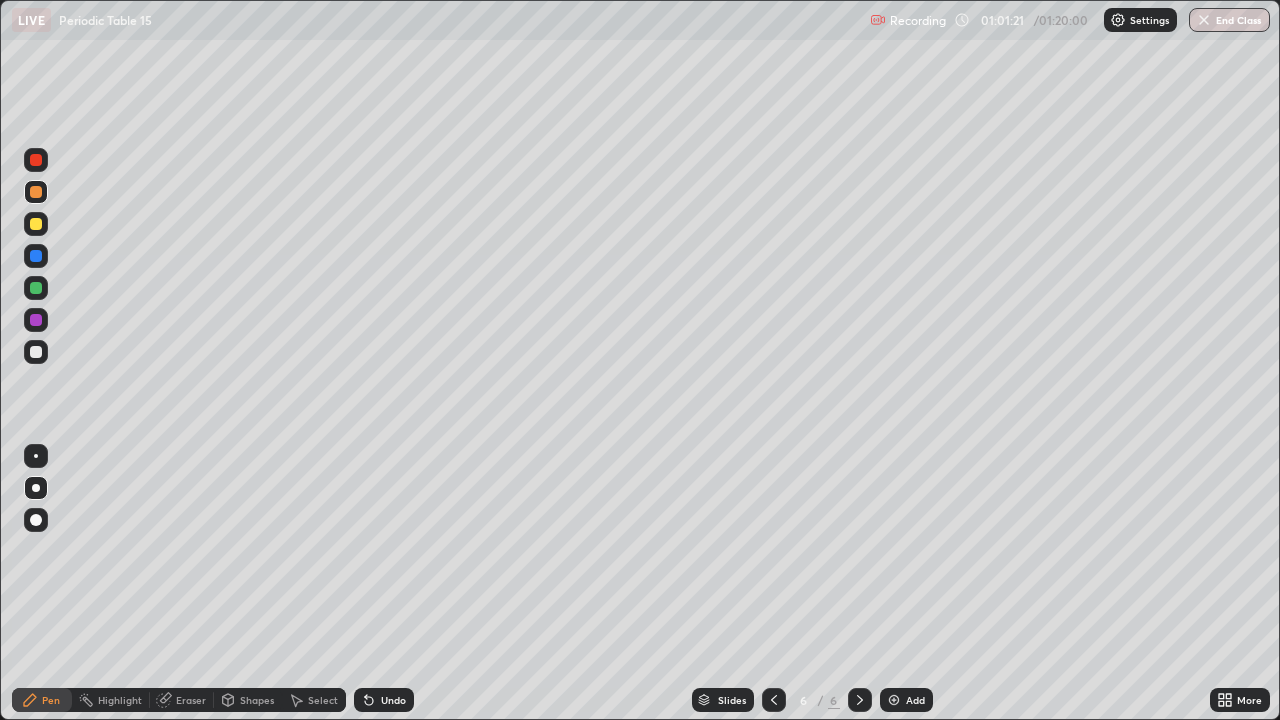 click at bounding box center (36, 224) 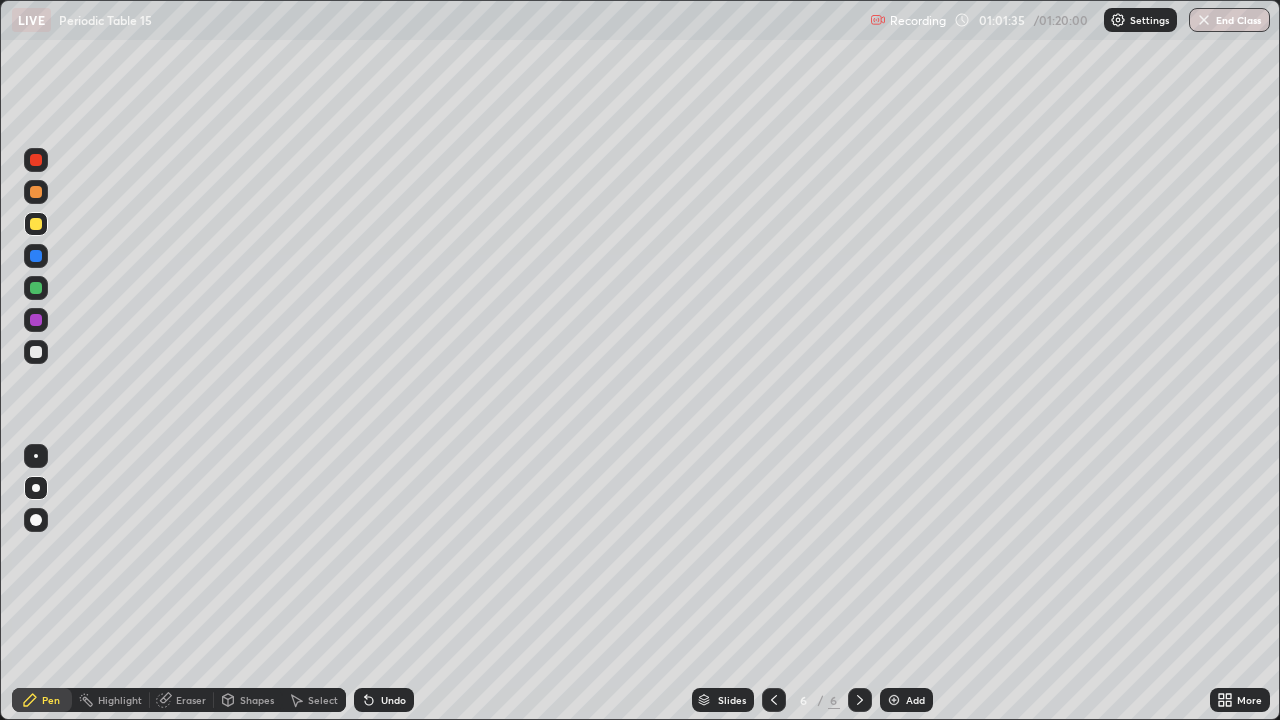click at bounding box center (36, 352) 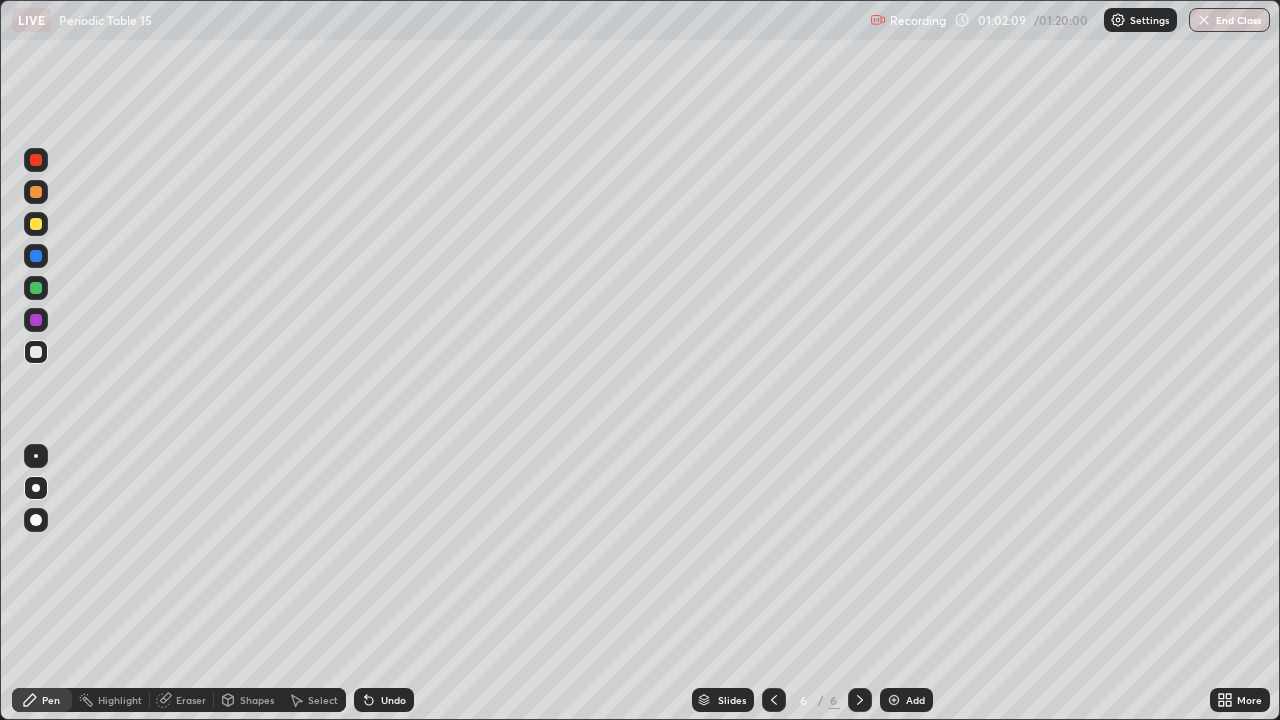 click at bounding box center [36, 192] 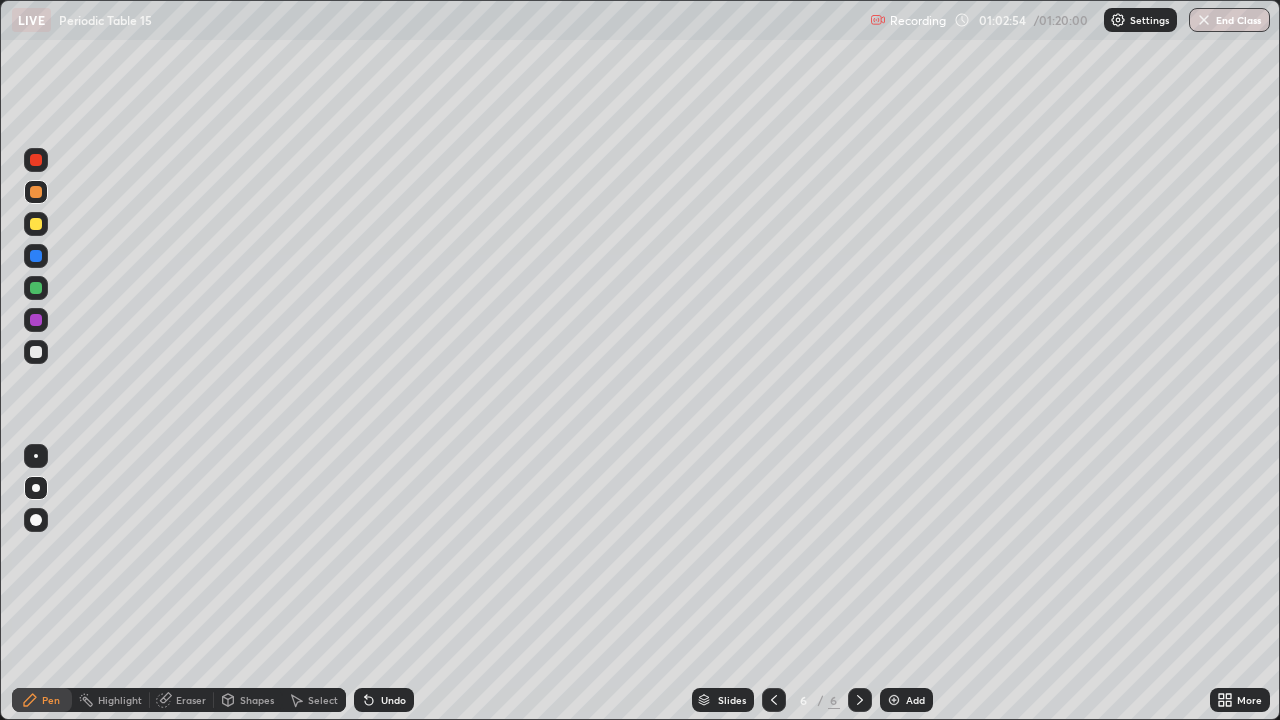 click at bounding box center (36, 288) 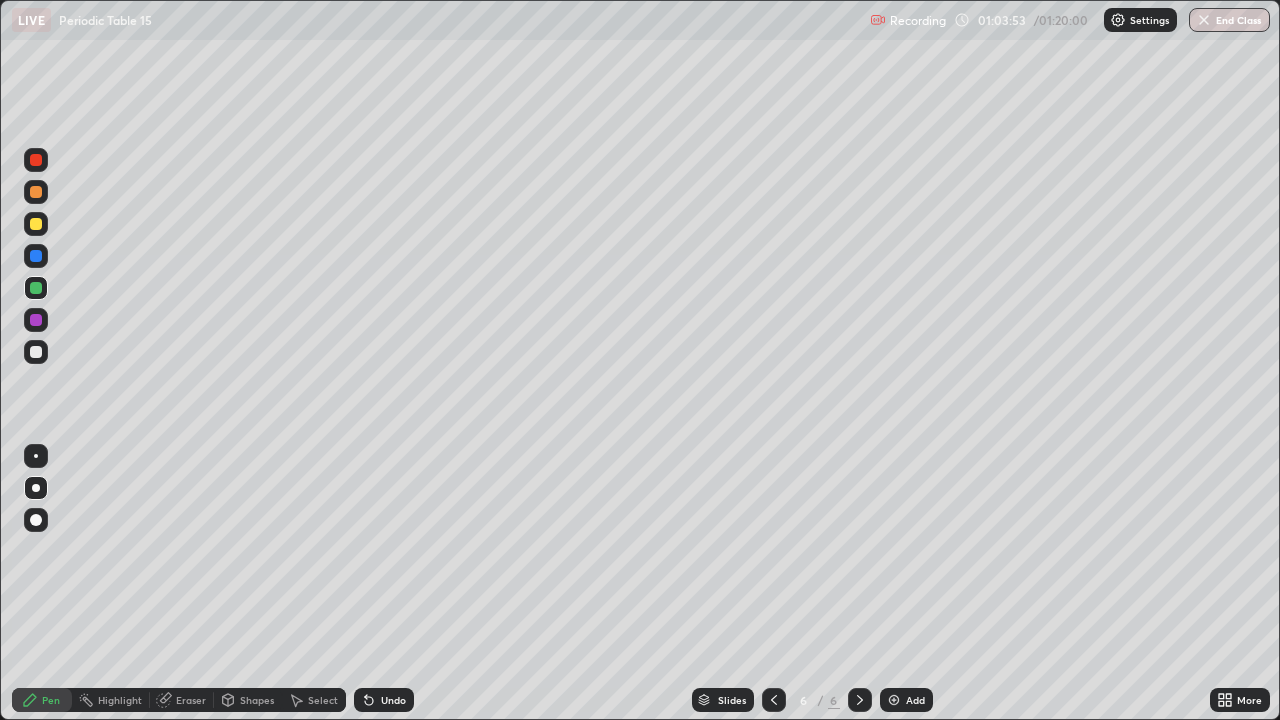 click at bounding box center [36, 192] 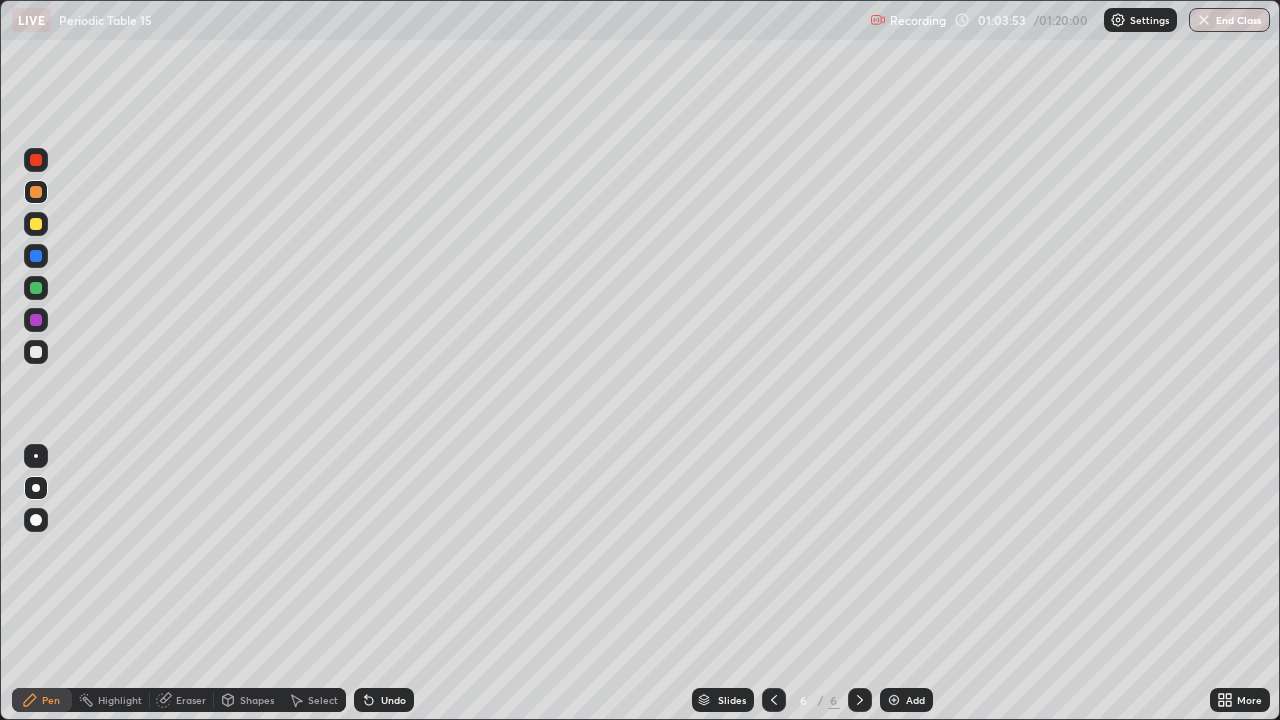click at bounding box center (36, 192) 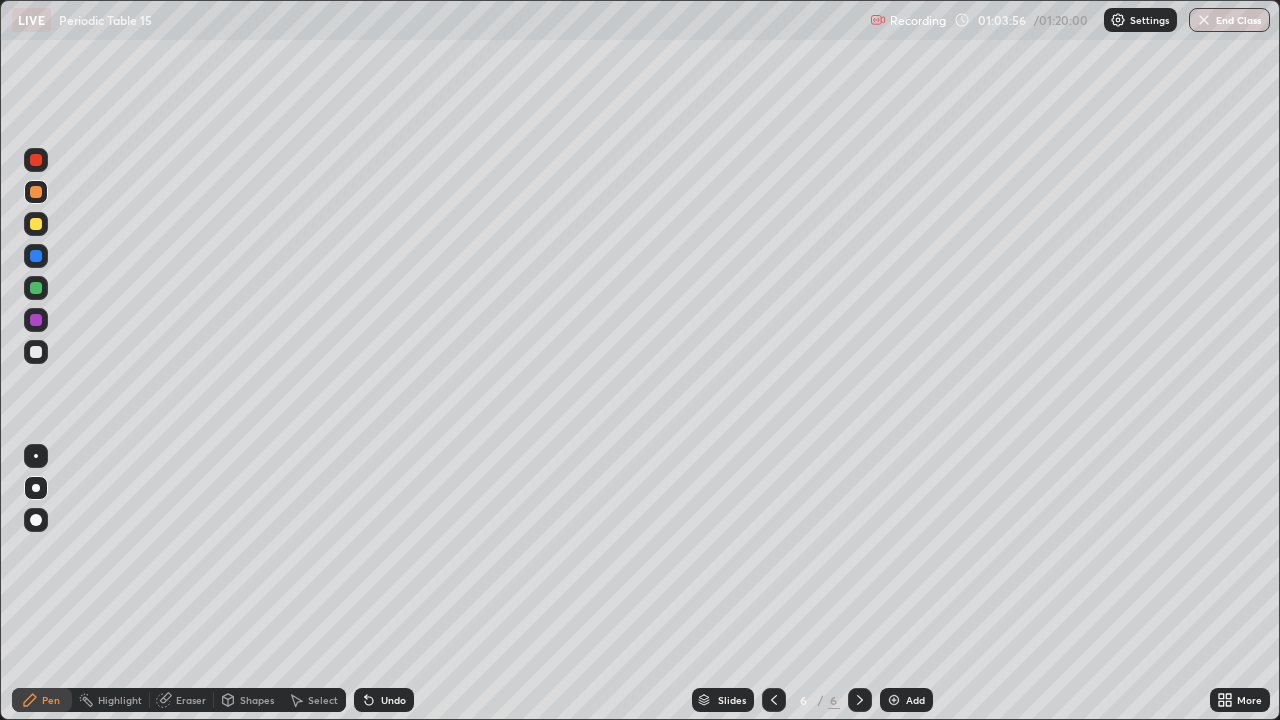 click at bounding box center [36, 224] 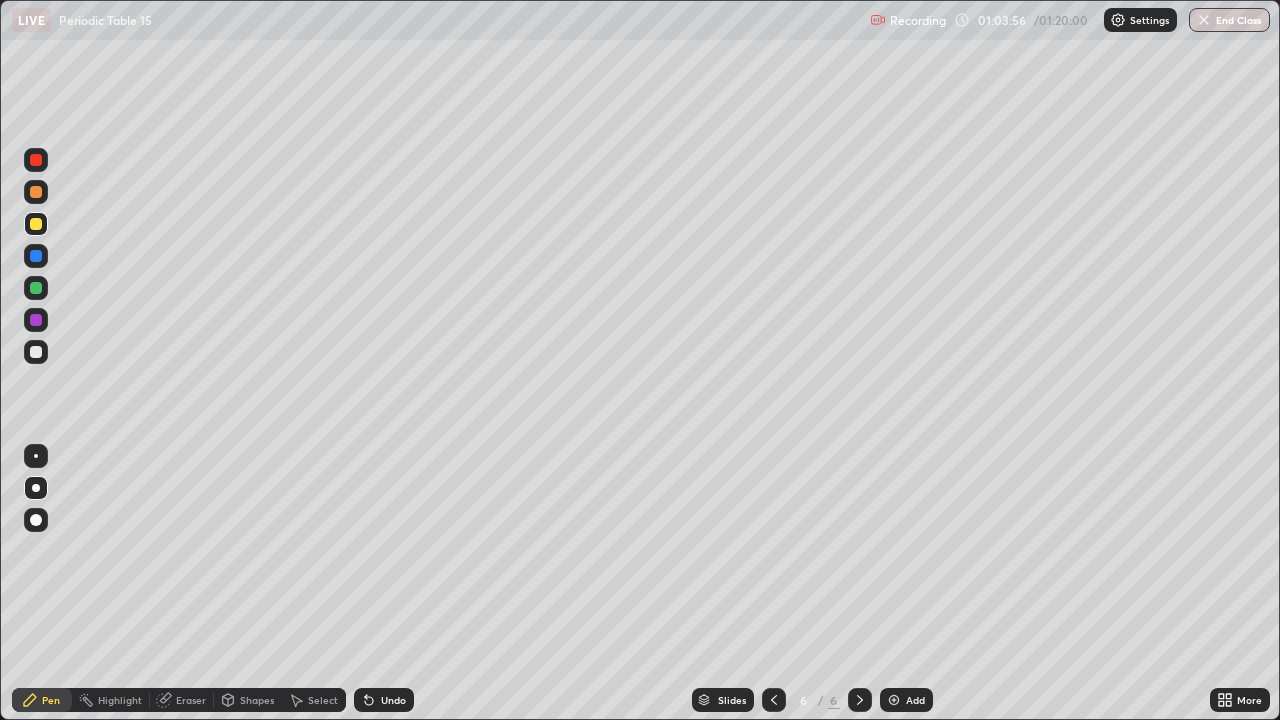 click at bounding box center (36, 224) 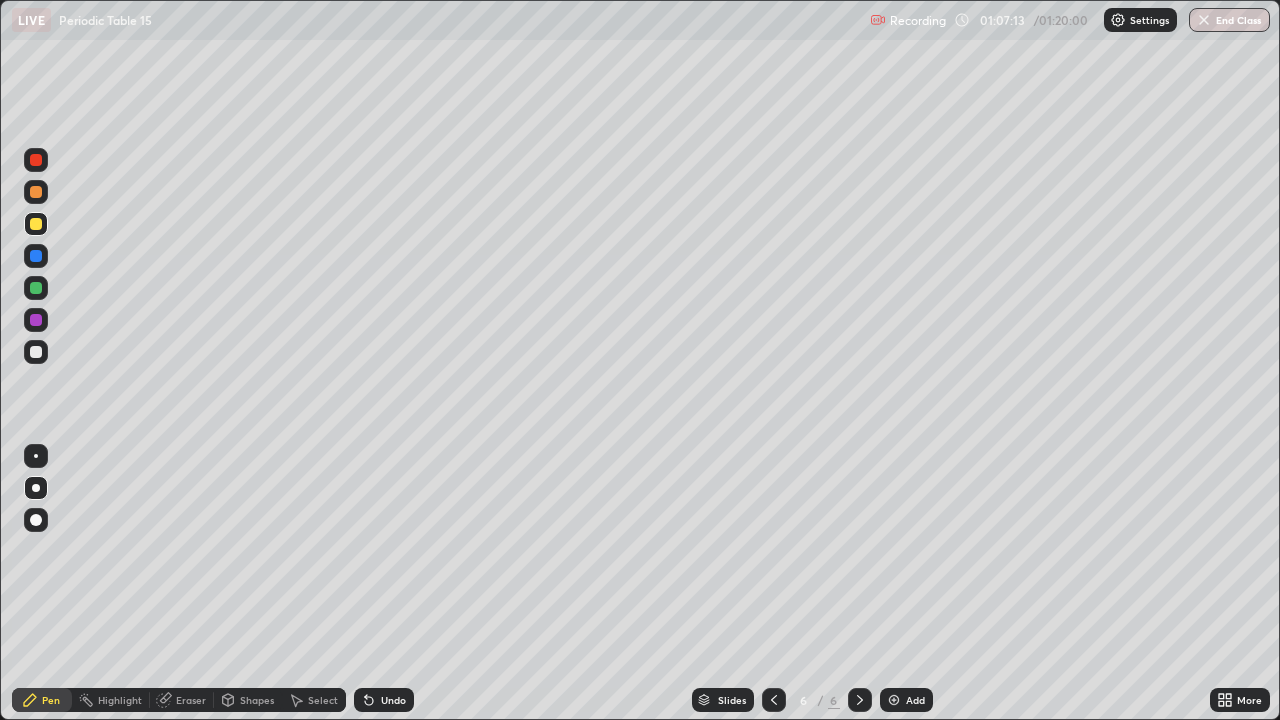 click on "Eraser" at bounding box center [191, 700] 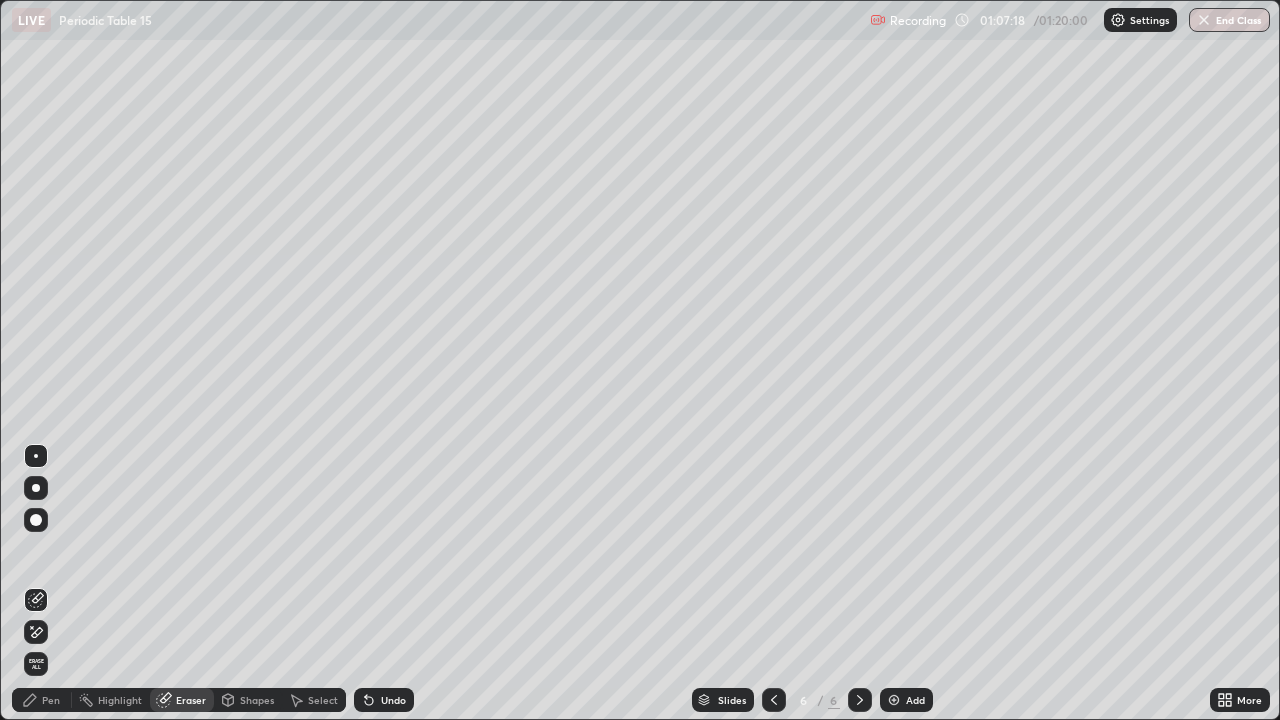 click on "Pen" at bounding box center [51, 700] 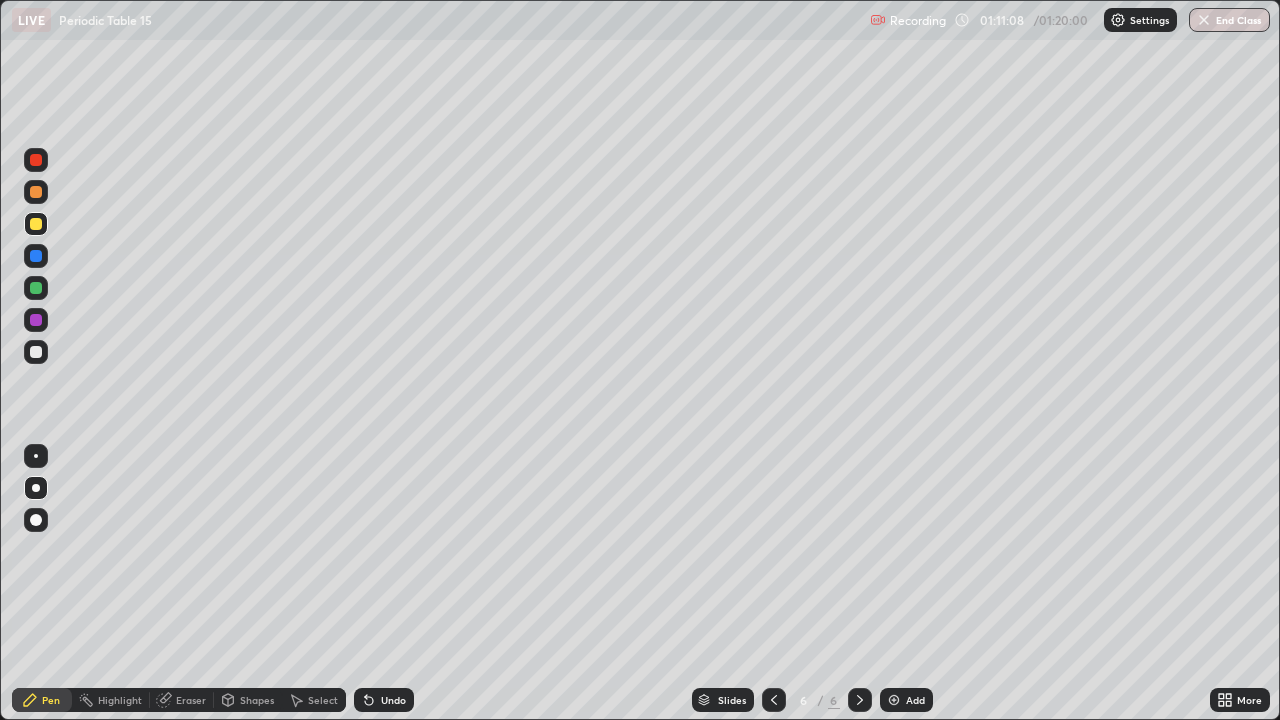 click at bounding box center (894, 700) 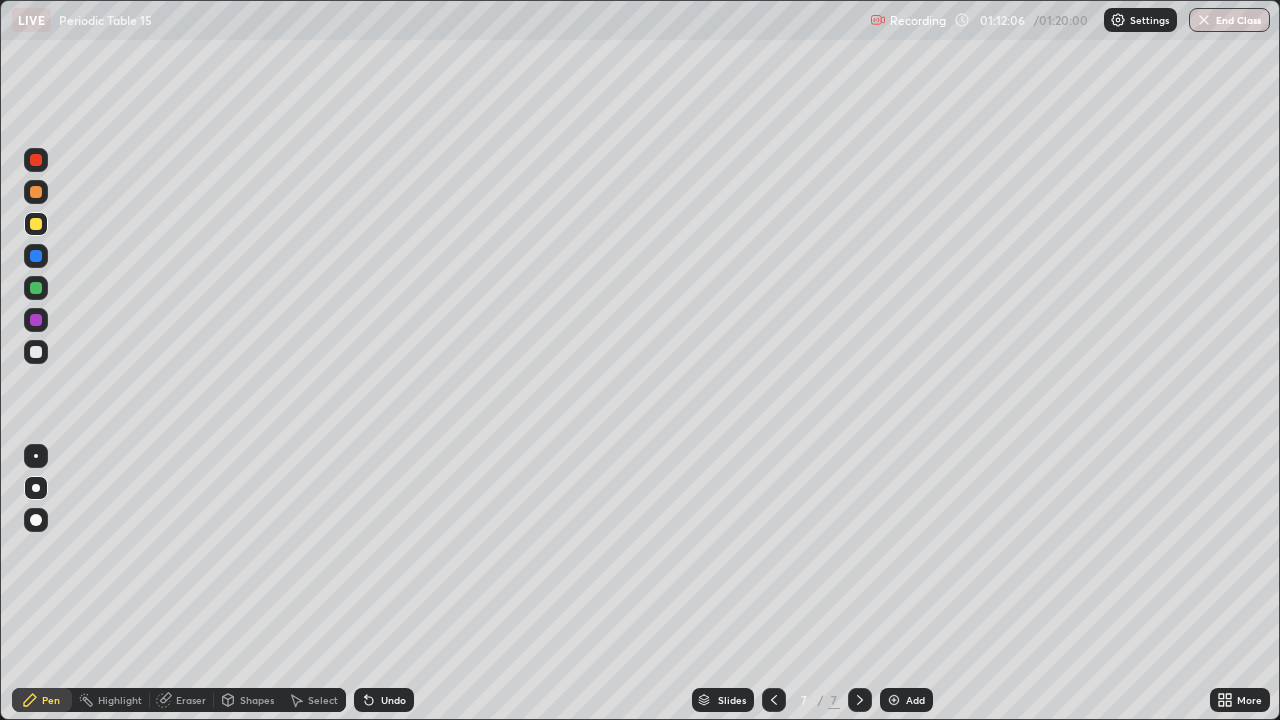 click at bounding box center (36, 288) 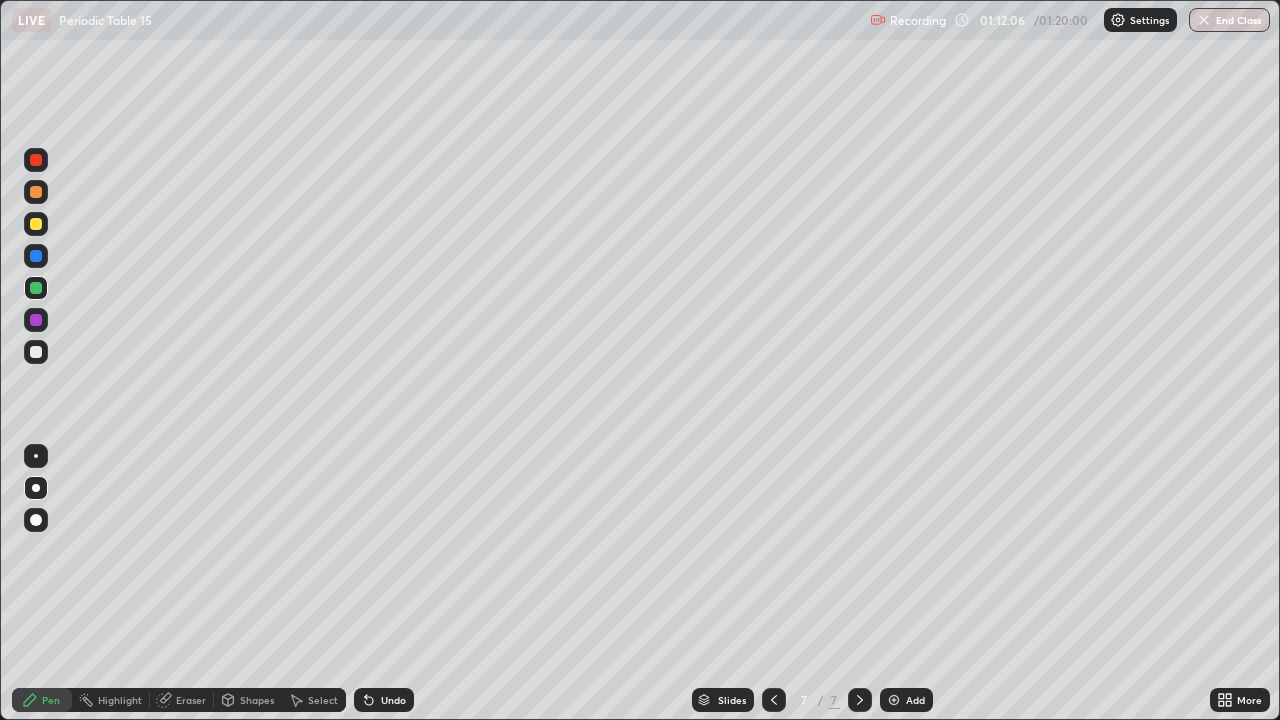 click at bounding box center (36, 288) 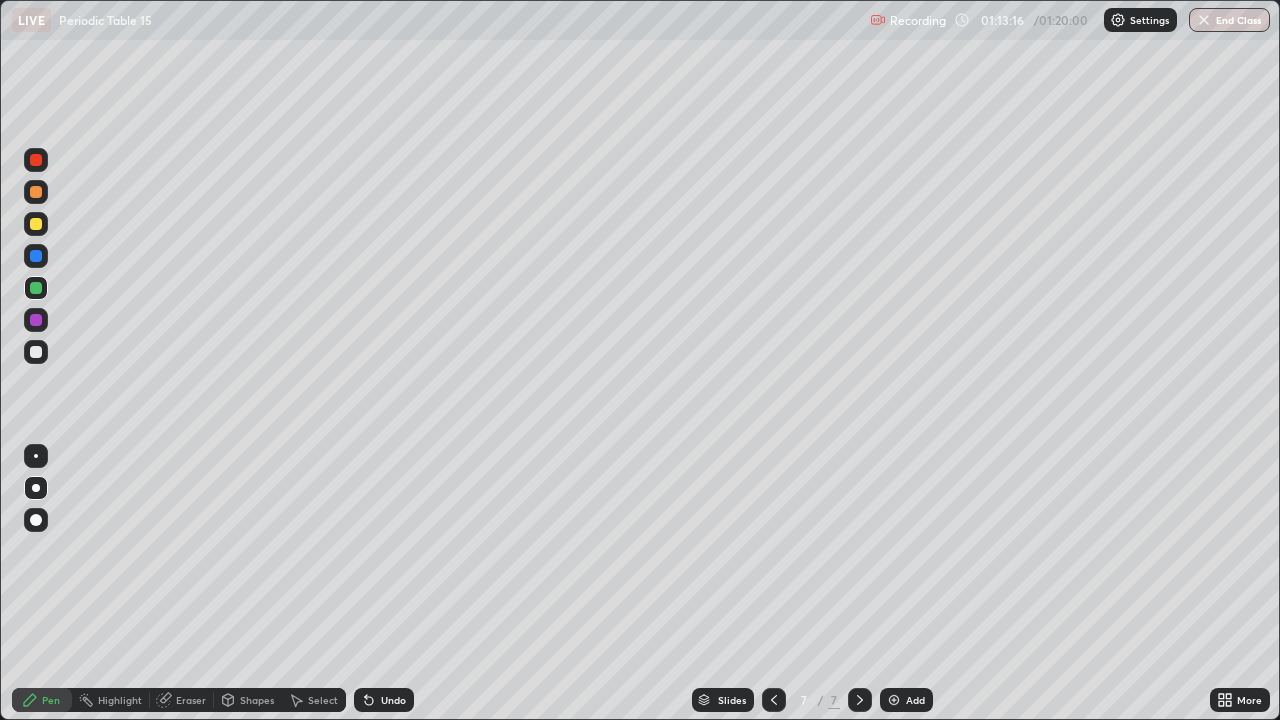 click on "Eraser" at bounding box center (191, 700) 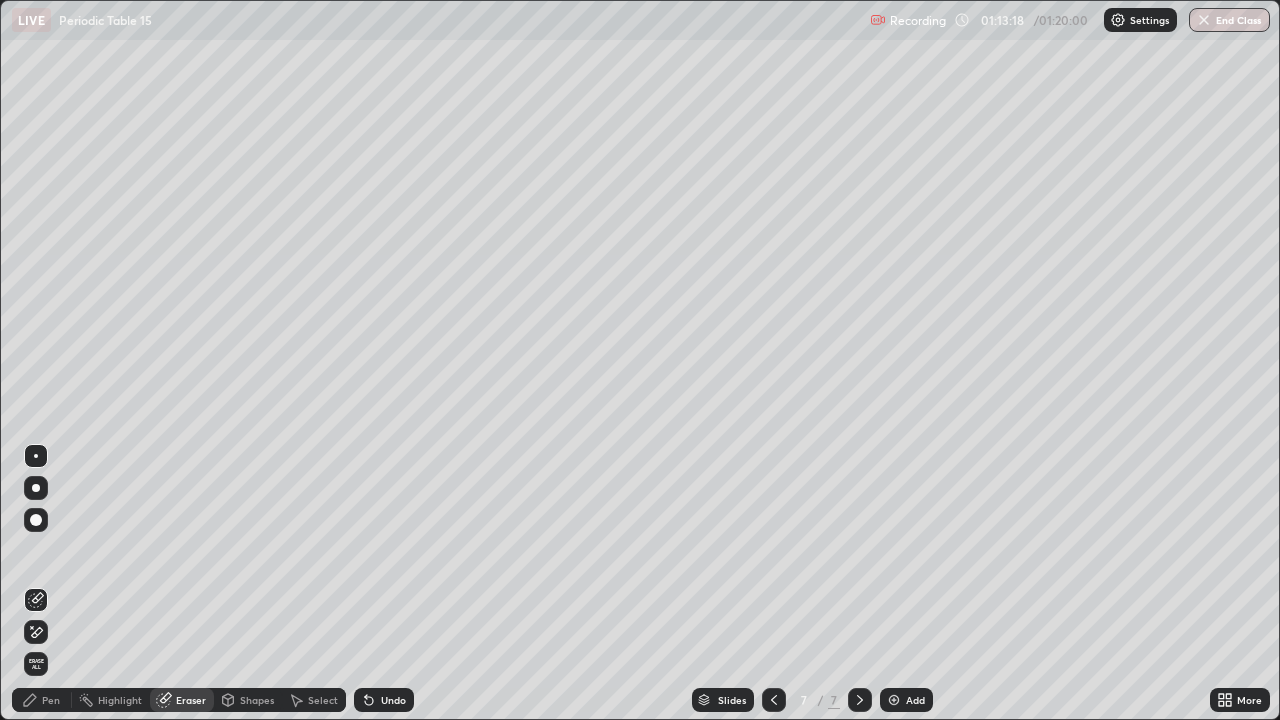 click on "Pen" at bounding box center (42, 700) 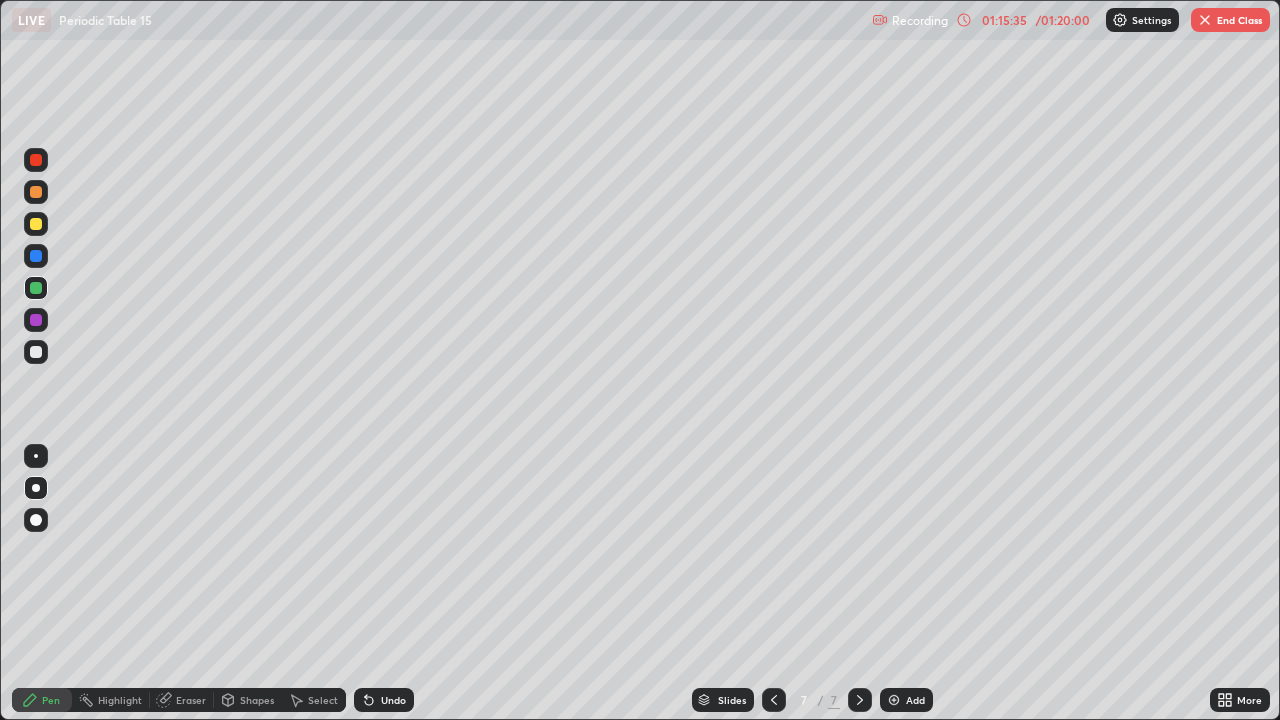 click on "End Class" at bounding box center (1230, 20) 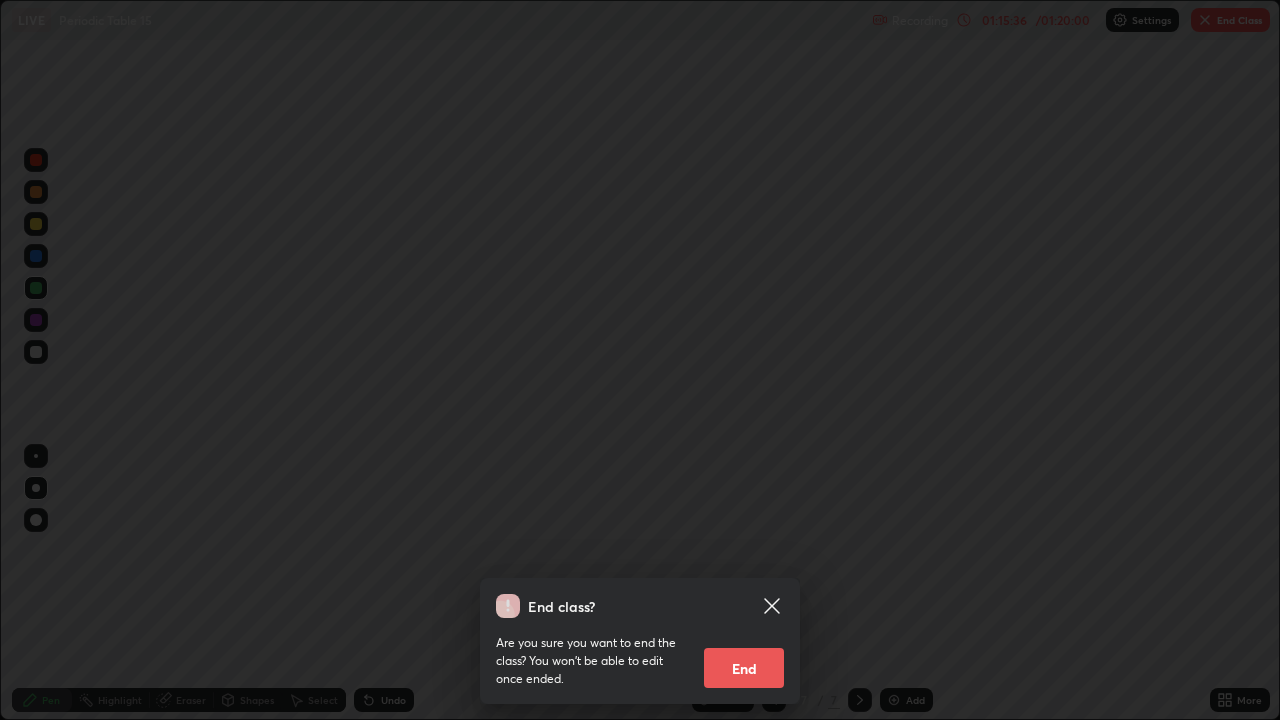 click on "End" at bounding box center (744, 668) 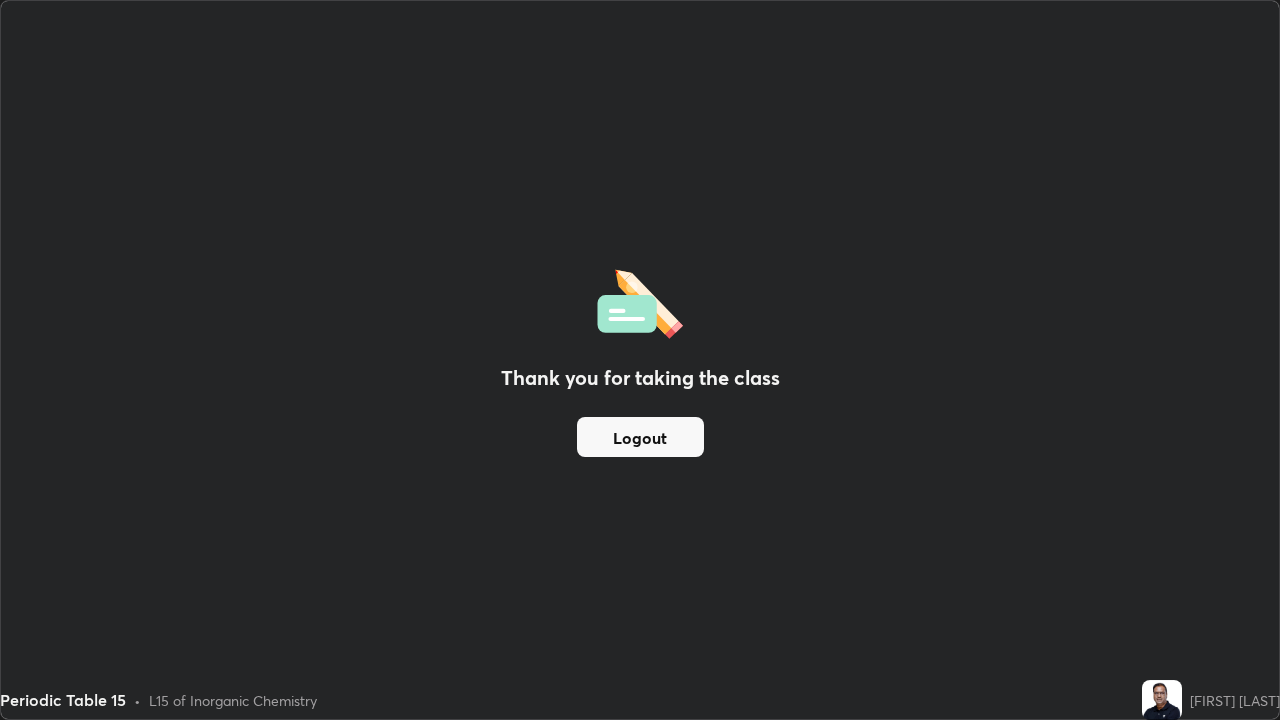 click on "Logout" at bounding box center [640, 437] 